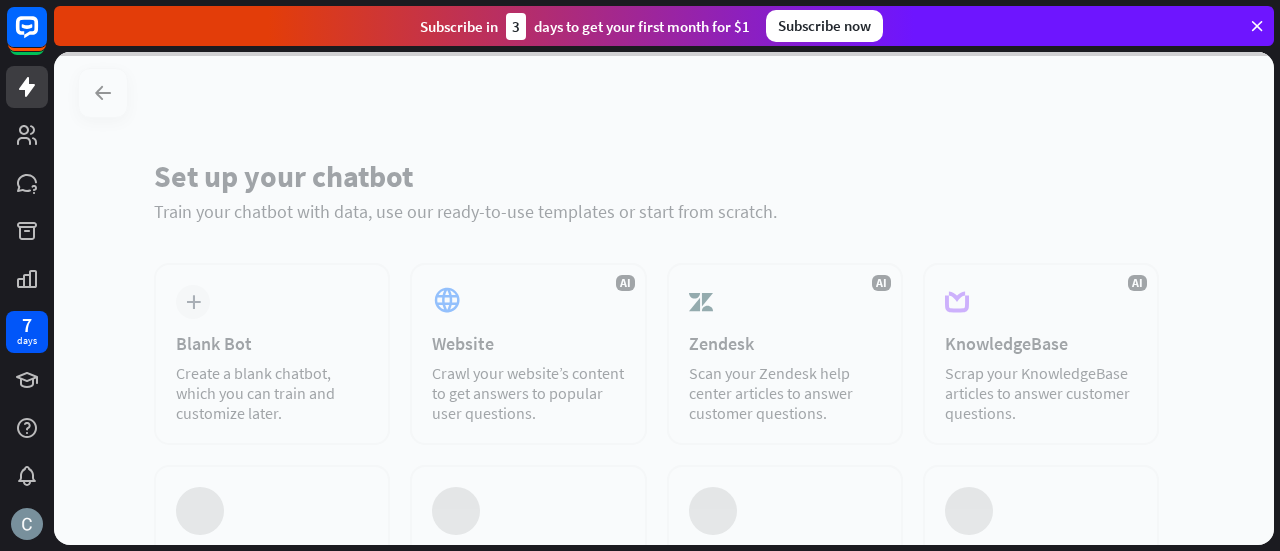 scroll, scrollTop: 0, scrollLeft: 0, axis: both 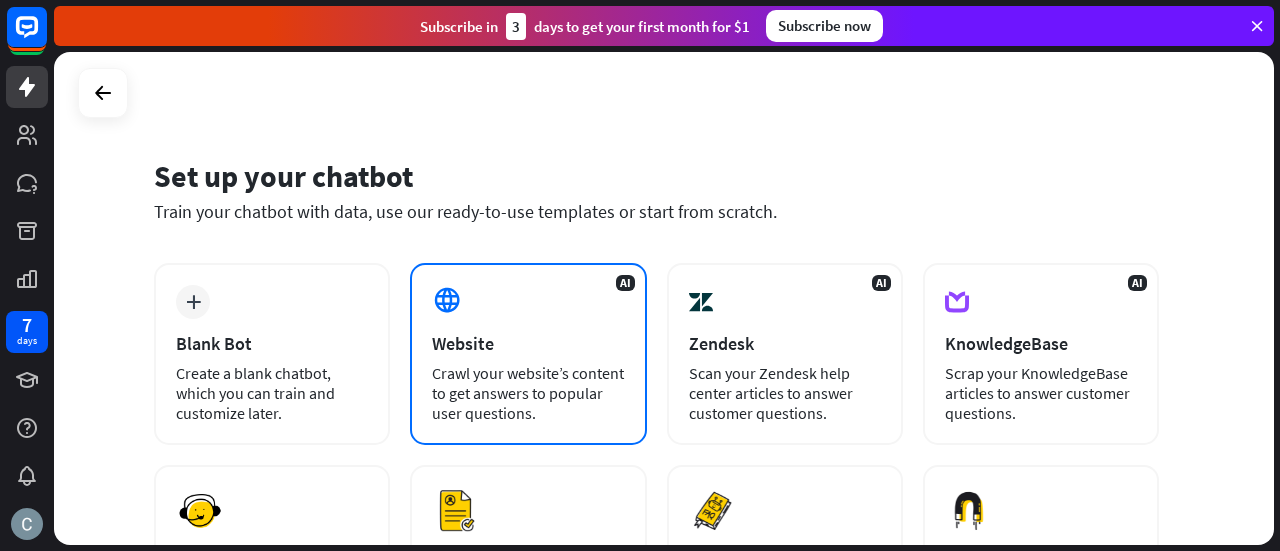 click on "Website" at bounding box center [528, 343] 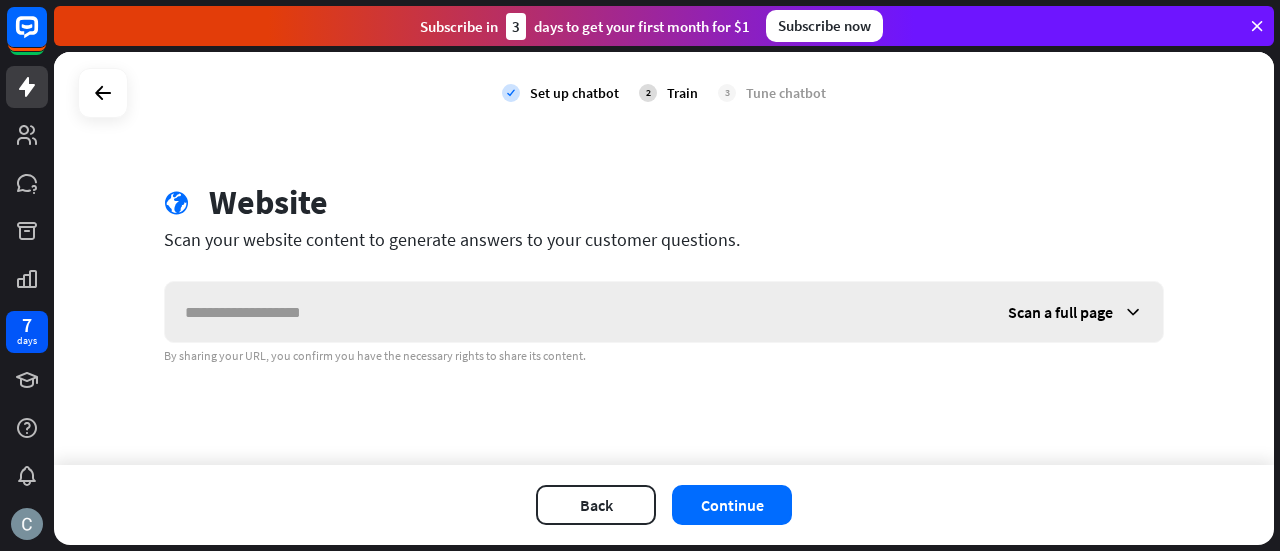 click at bounding box center (1133, 312) 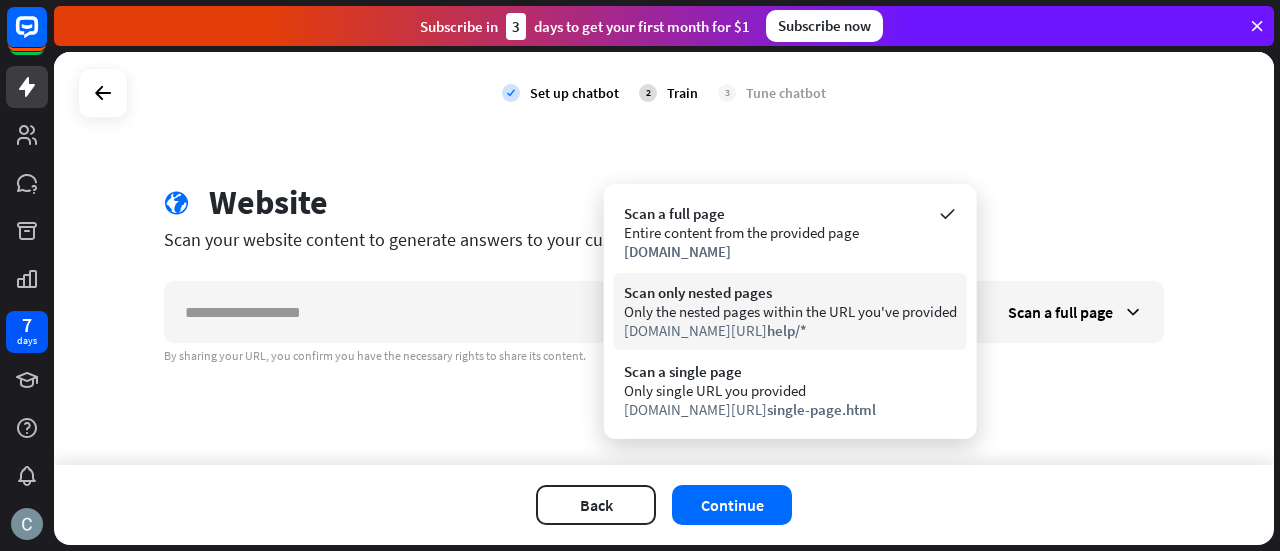 click on "Only the nested pages within the URL you've provided" at bounding box center [790, 311] 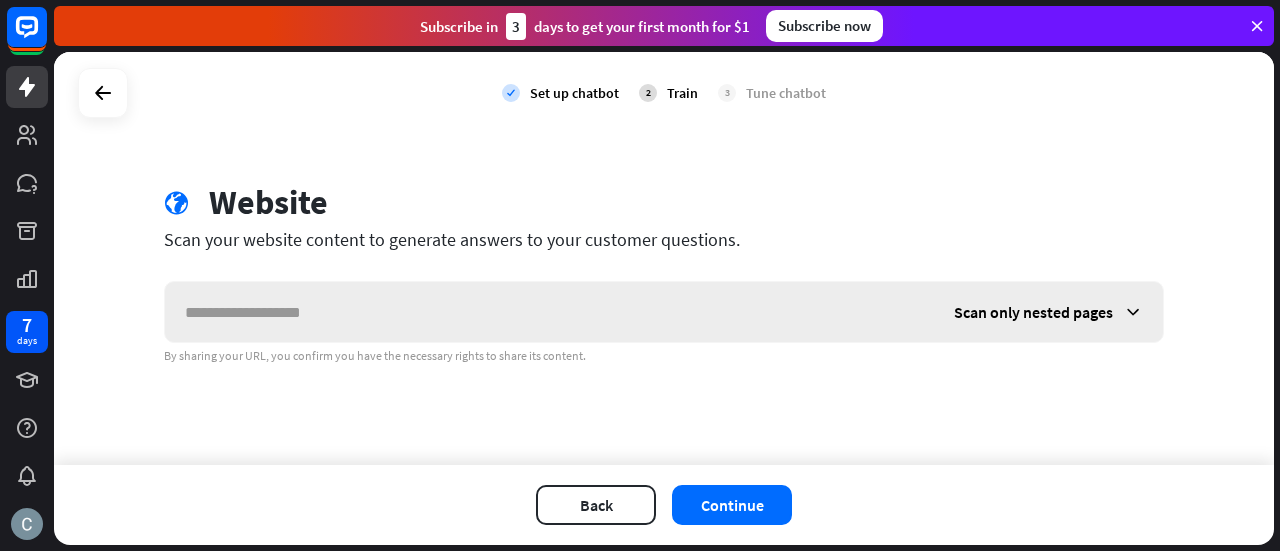 click at bounding box center (1133, 312) 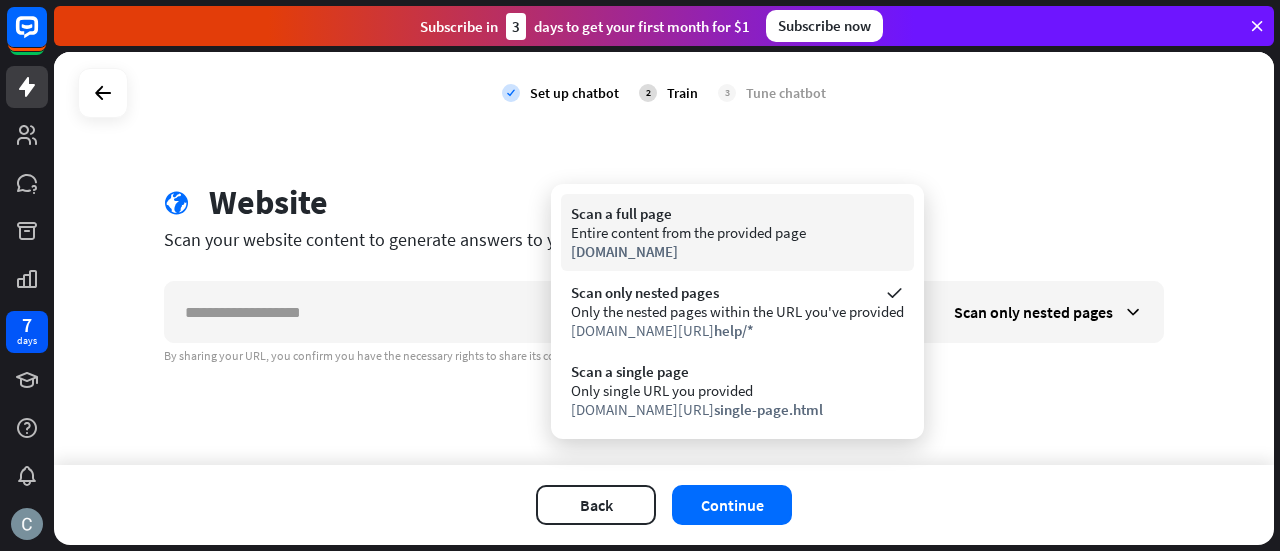 click on "[DOMAIN_NAME]" at bounding box center [737, 251] 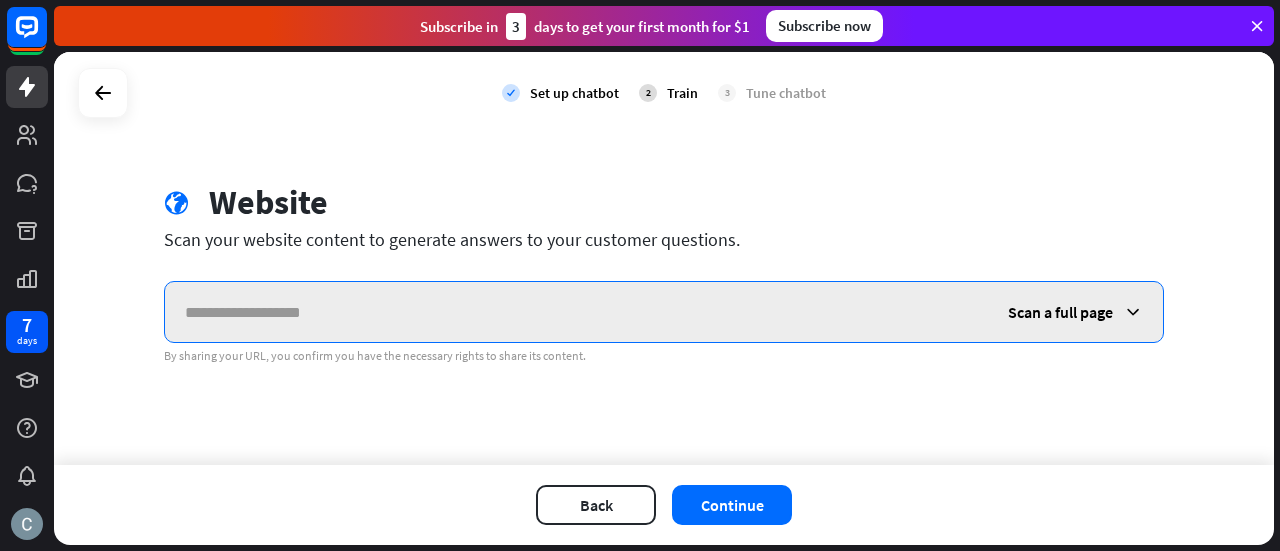 click at bounding box center (576, 312) 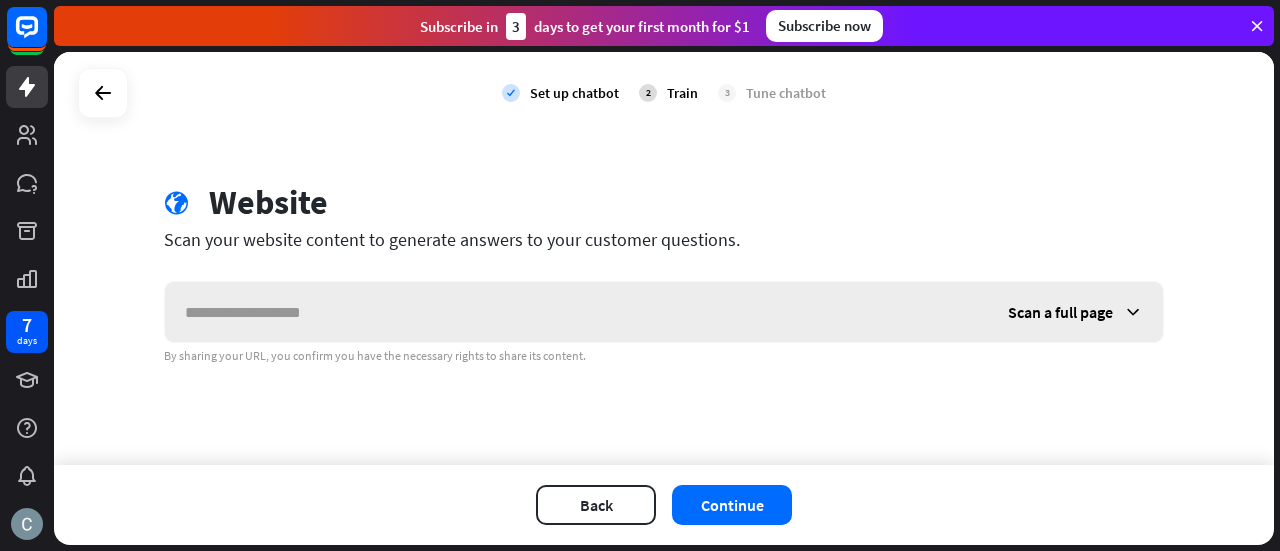 click on "Scan a full page" at bounding box center [1075, 312] 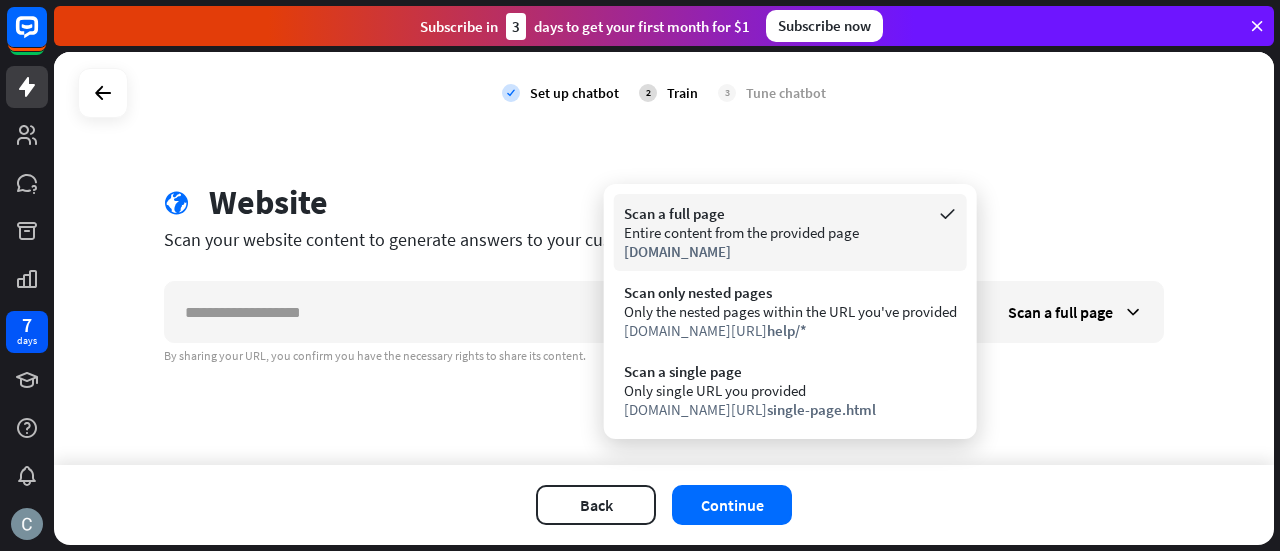 click on "Entire content from the provided page" at bounding box center (790, 232) 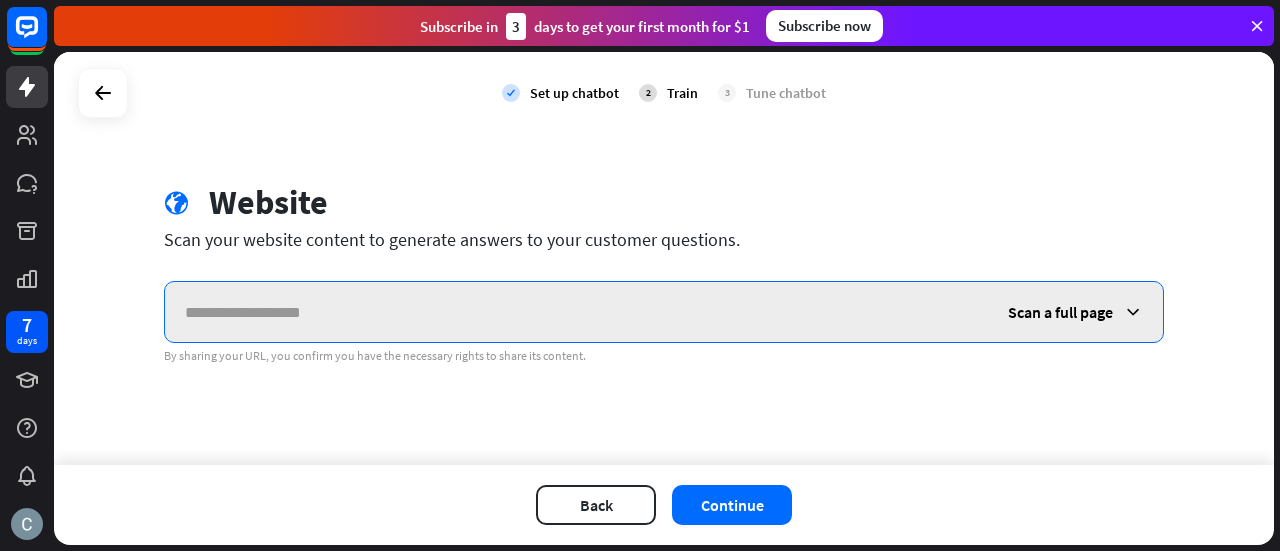 drag, startPoint x: 359, startPoint y: 315, endPoint x: 364, endPoint y: 306, distance: 10.29563 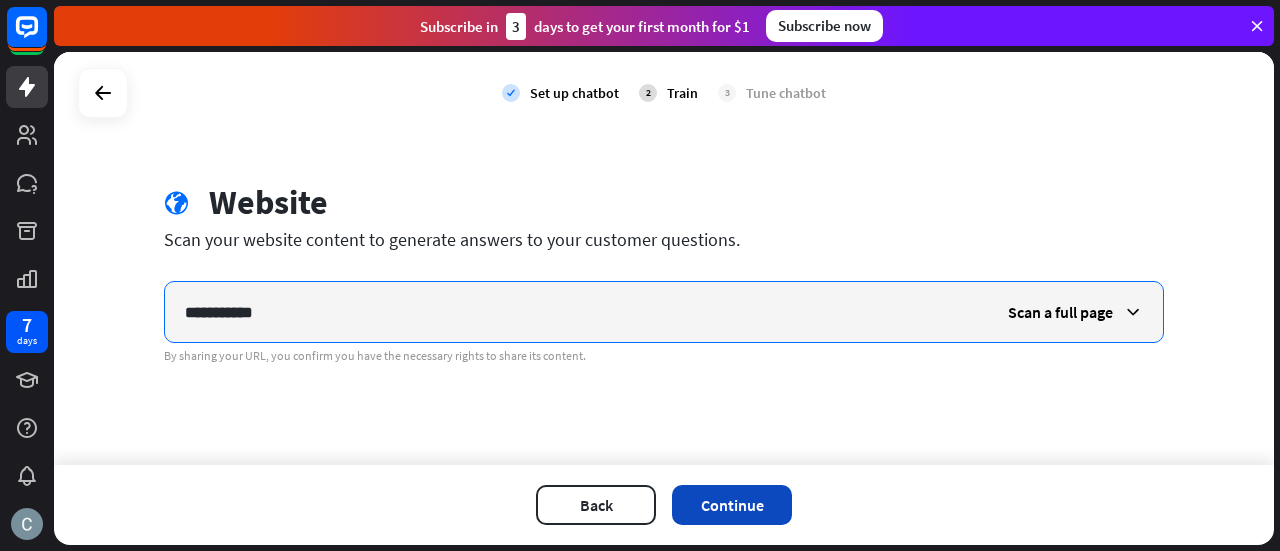 type on "**********" 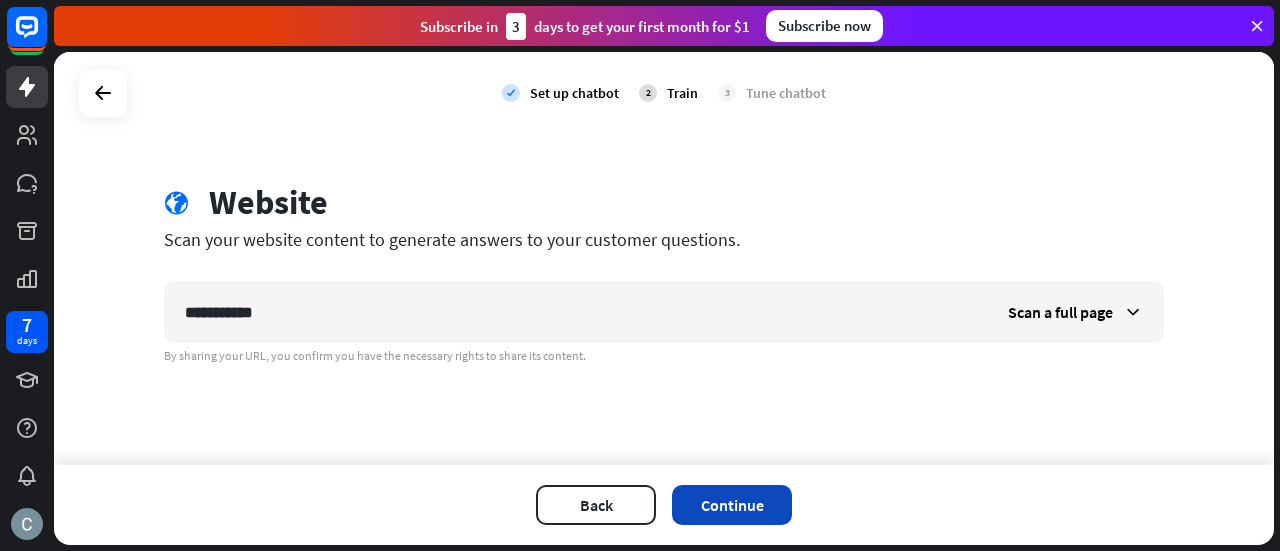 click on "Continue" at bounding box center (732, 505) 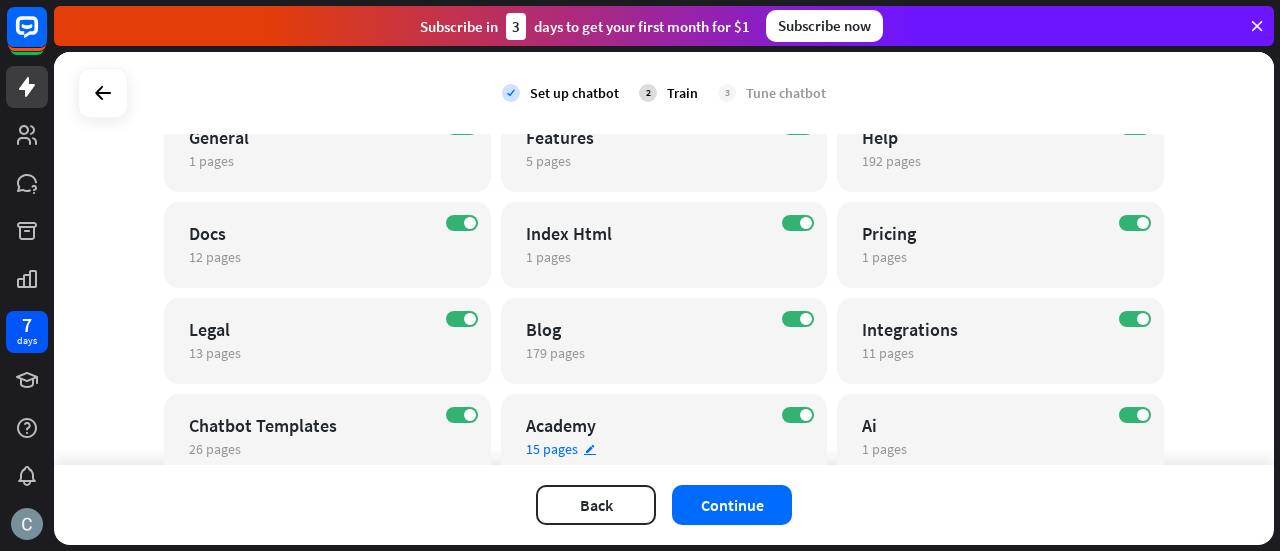 scroll, scrollTop: 162, scrollLeft: 0, axis: vertical 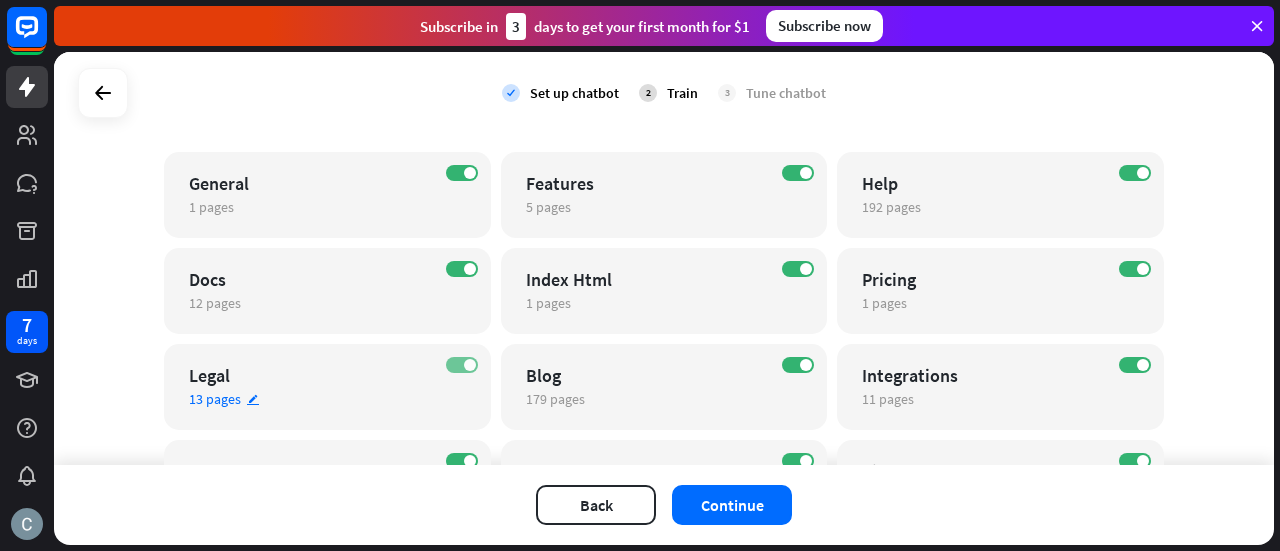 click on "ON" at bounding box center [462, 365] 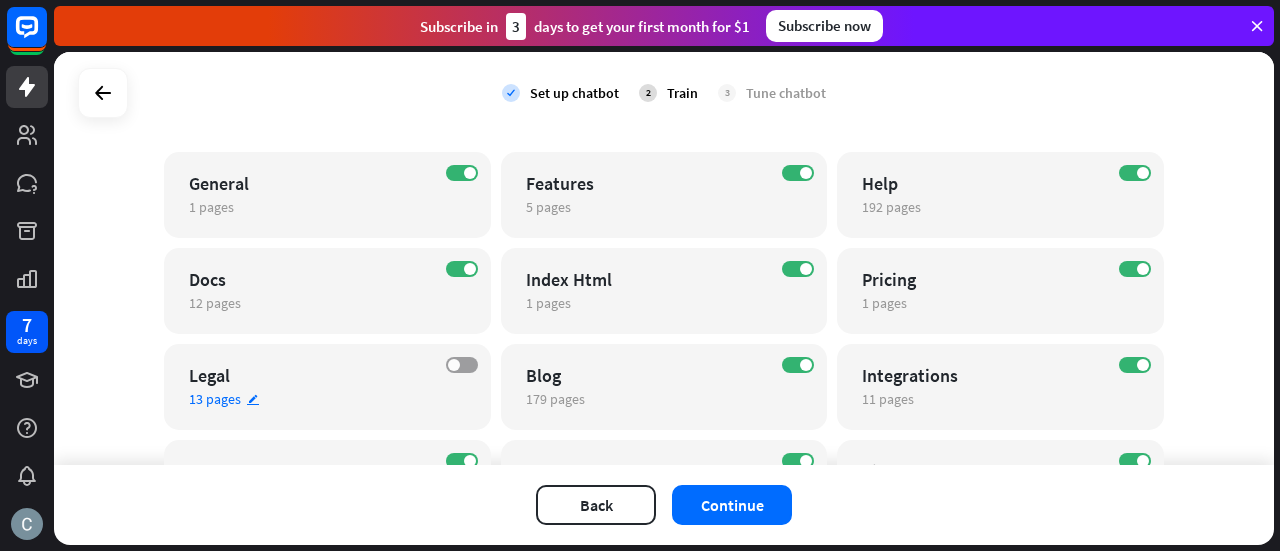 click on "OFF" at bounding box center (462, 365) 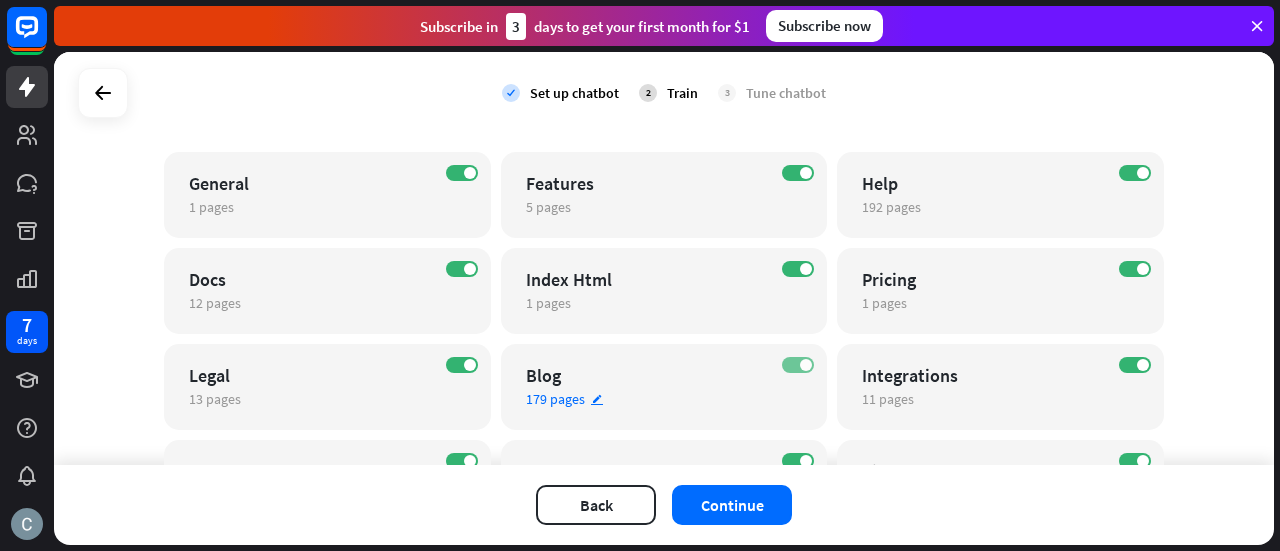 click at bounding box center [806, 365] 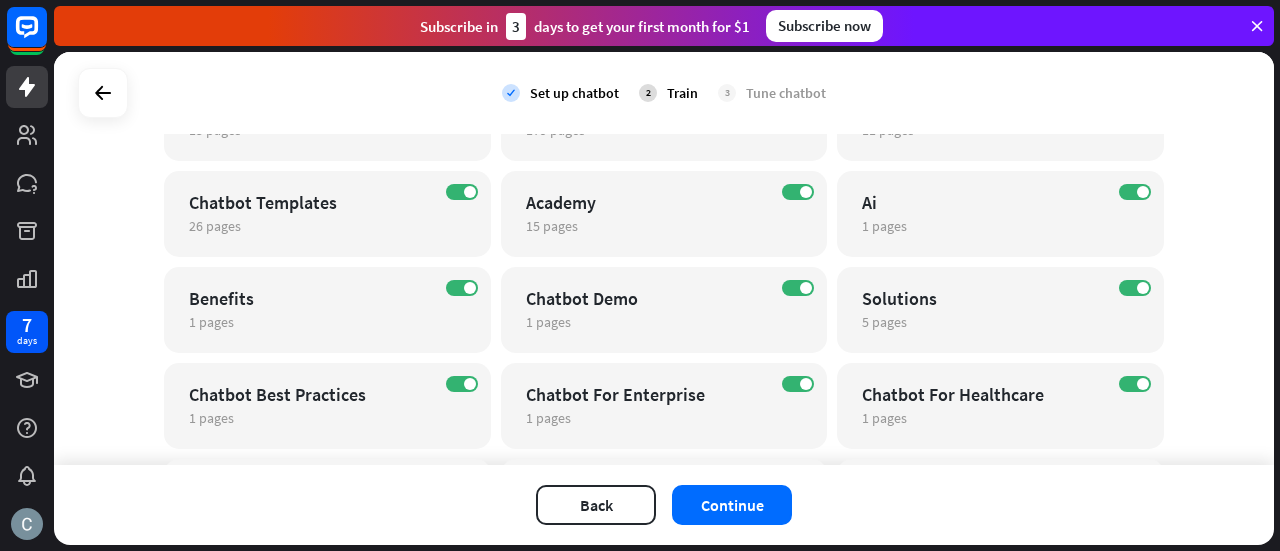 scroll, scrollTop: 462, scrollLeft: 0, axis: vertical 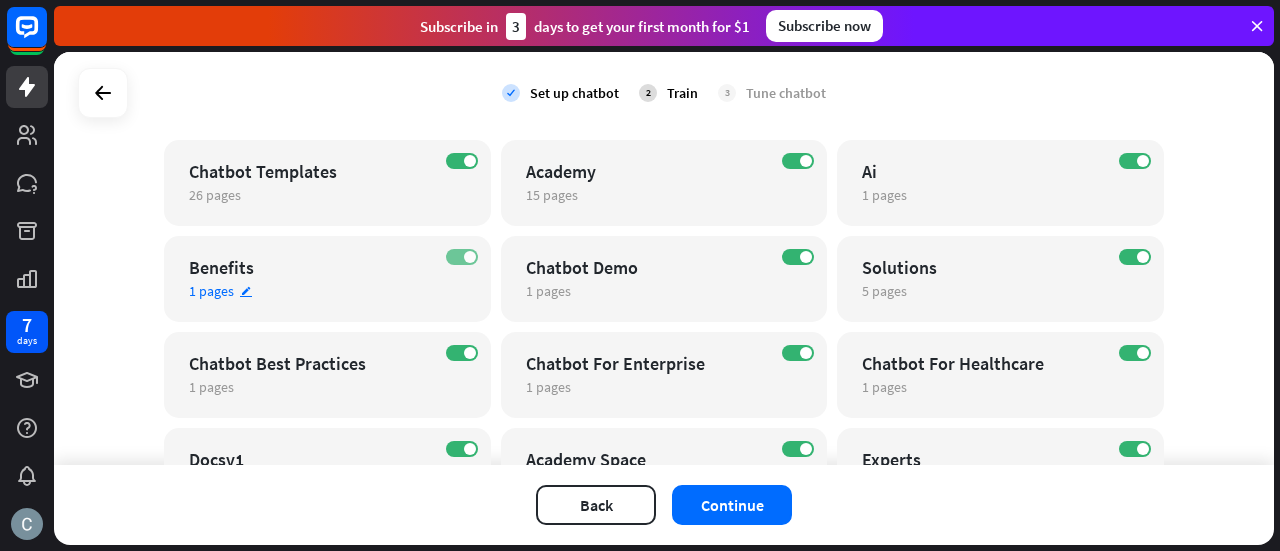click at bounding box center (470, 257) 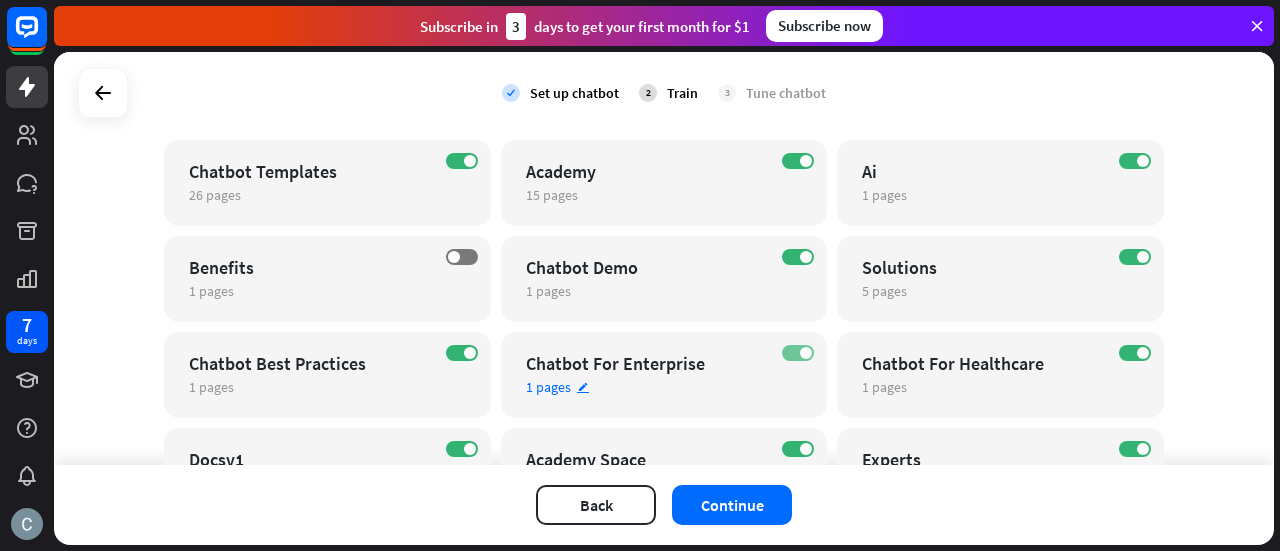 click at bounding box center (806, 353) 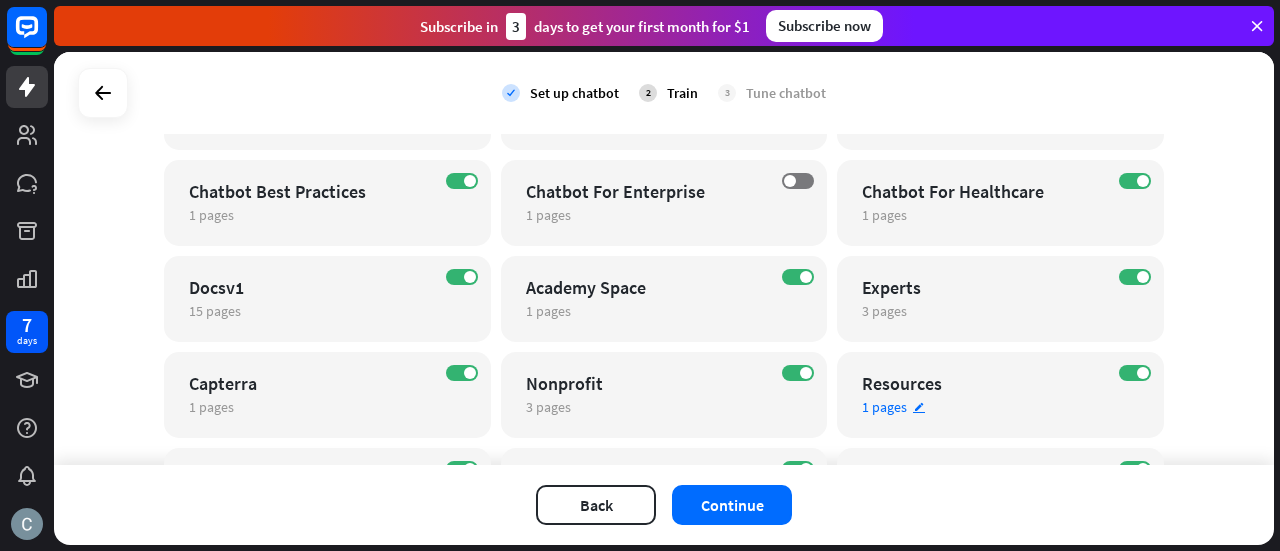 scroll, scrollTop: 662, scrollLeft: 0, axis: vertical 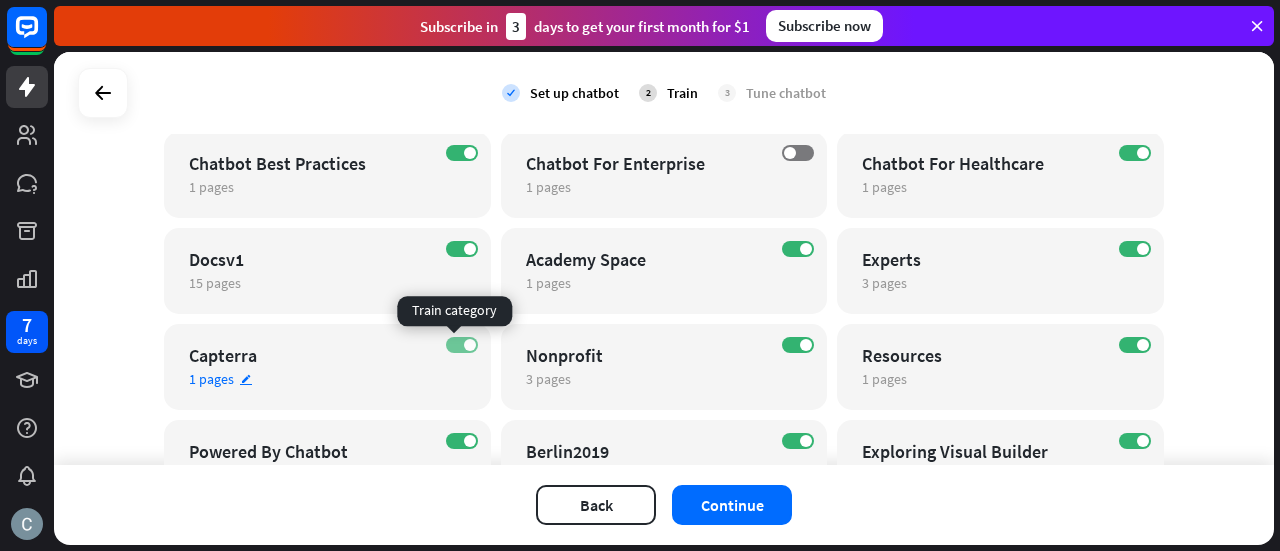 click at bounding box center [470, 345] 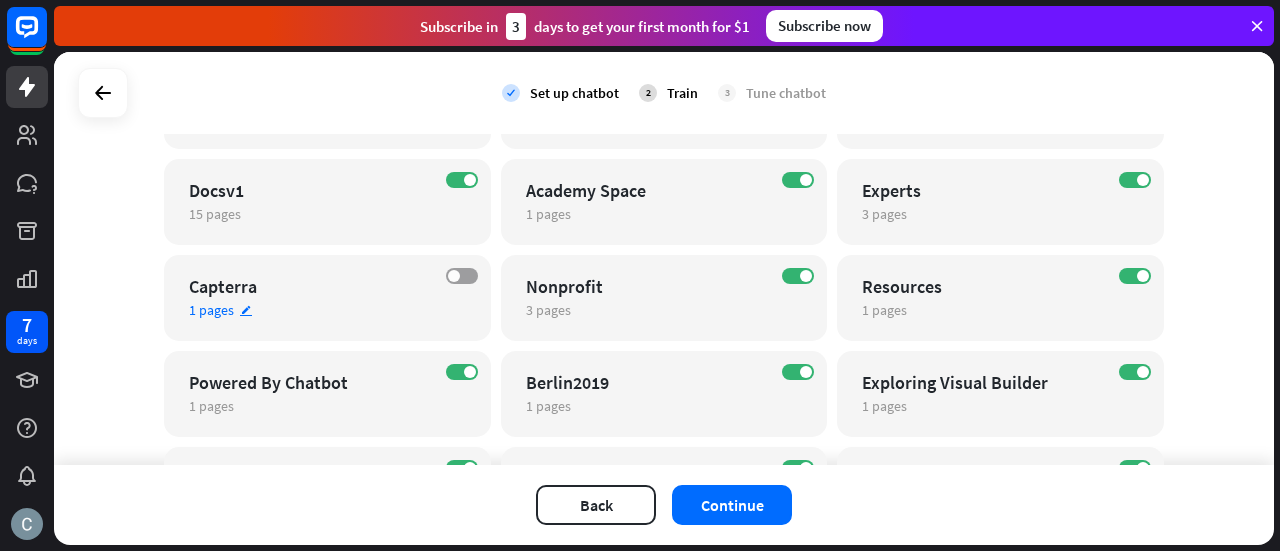 scroll, scrollTop: 762, scrollLeft: 0, axis: vertical 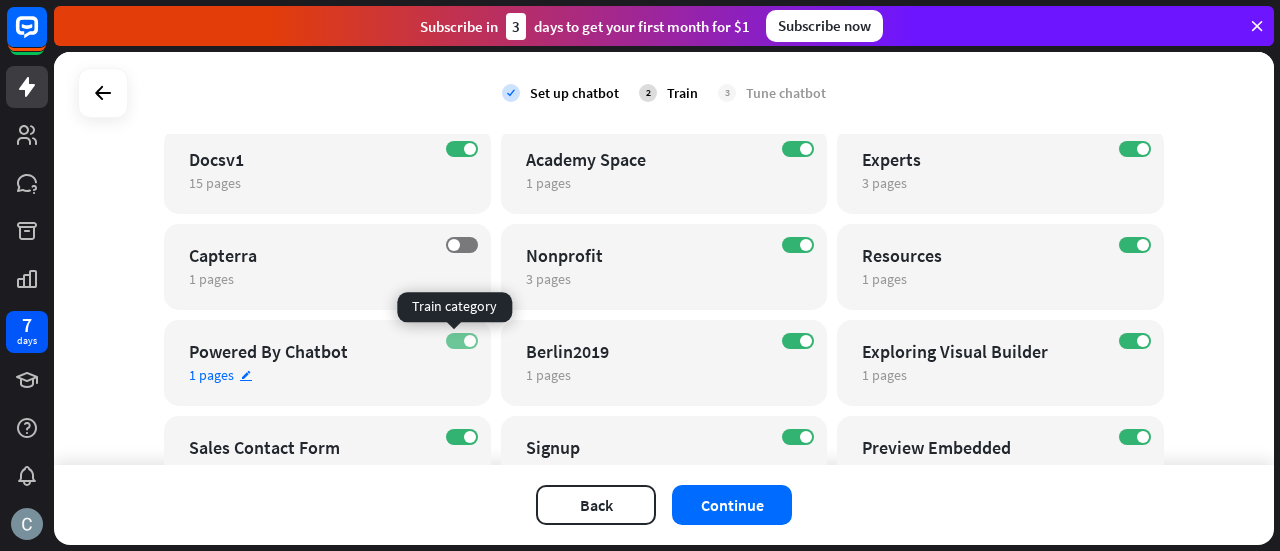 click at bounding box center (470, 341) 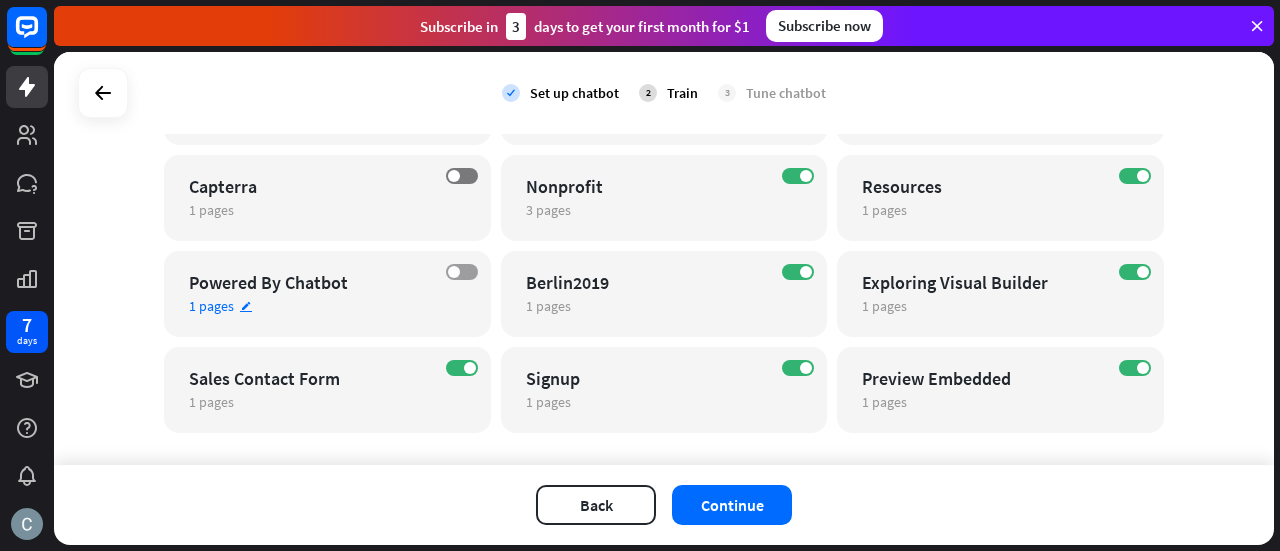 scroll, scrollTop: 862, scrollLeft: 0, axis: vertical 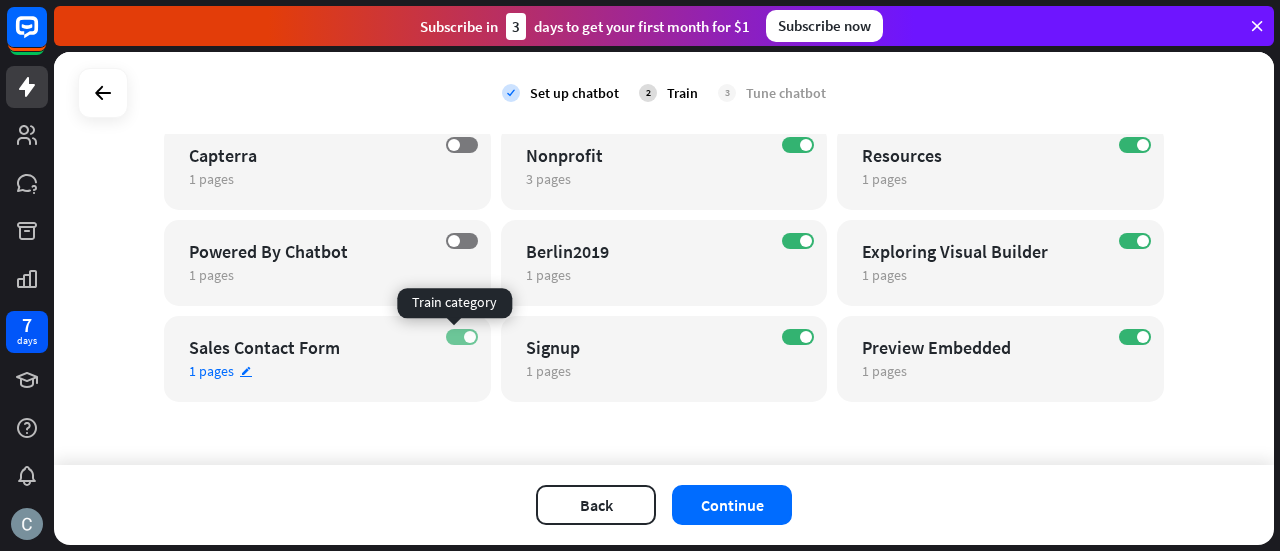 click at bounding box center [470, 337] 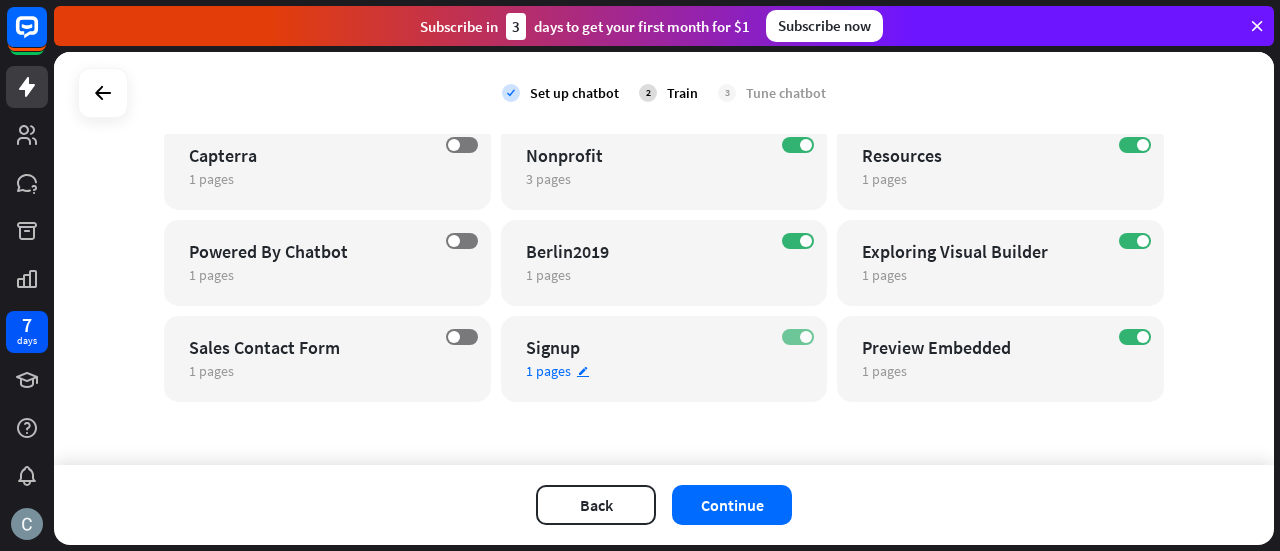 click at bounding box center [806, 337] 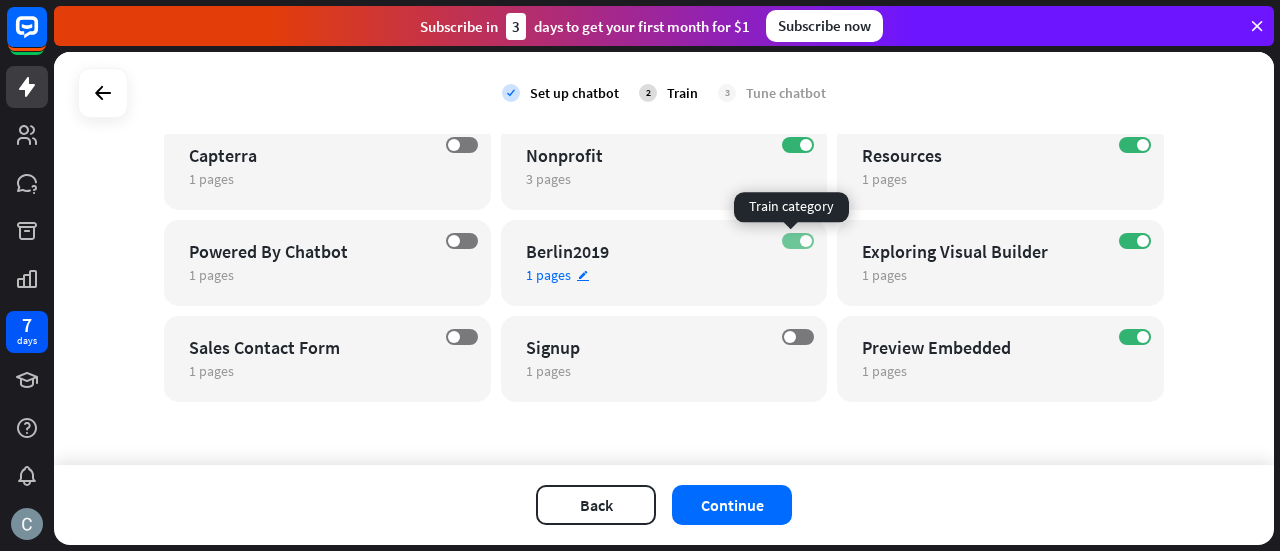 click on "ON" at bounding box center (798, 241) 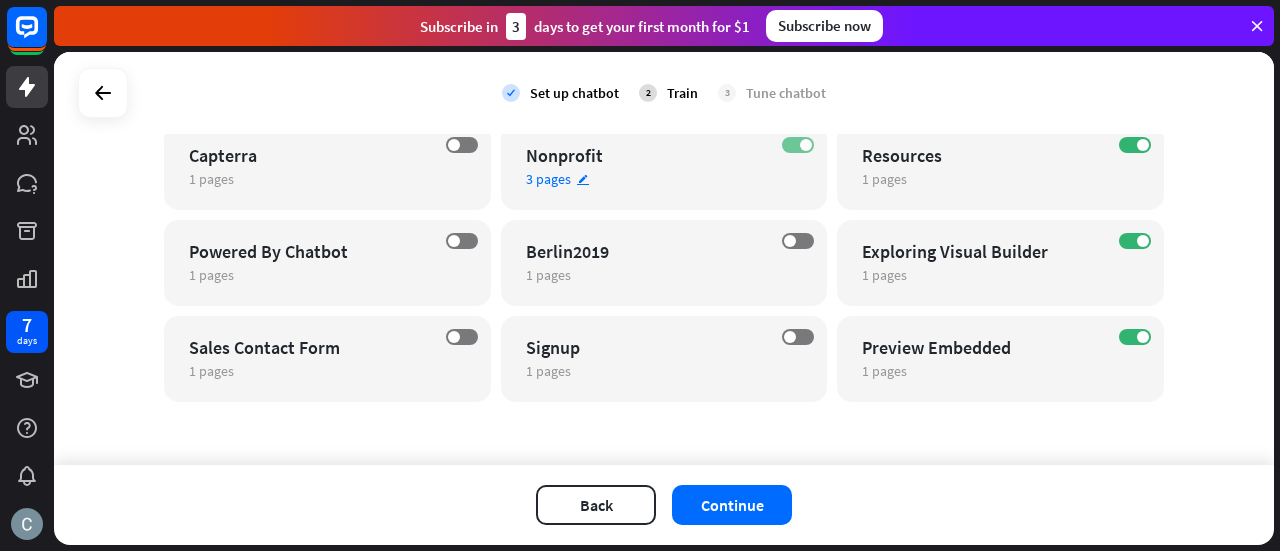 click on "ON" at bounding box center [798, 145] 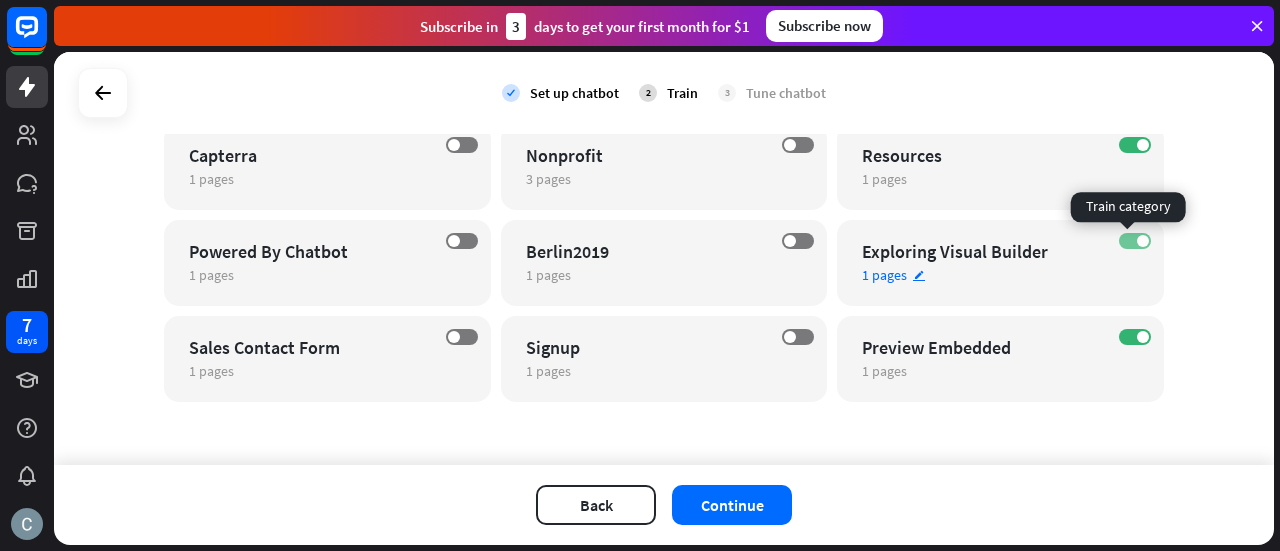 click on "ON" at bounding box center [1135, 241] 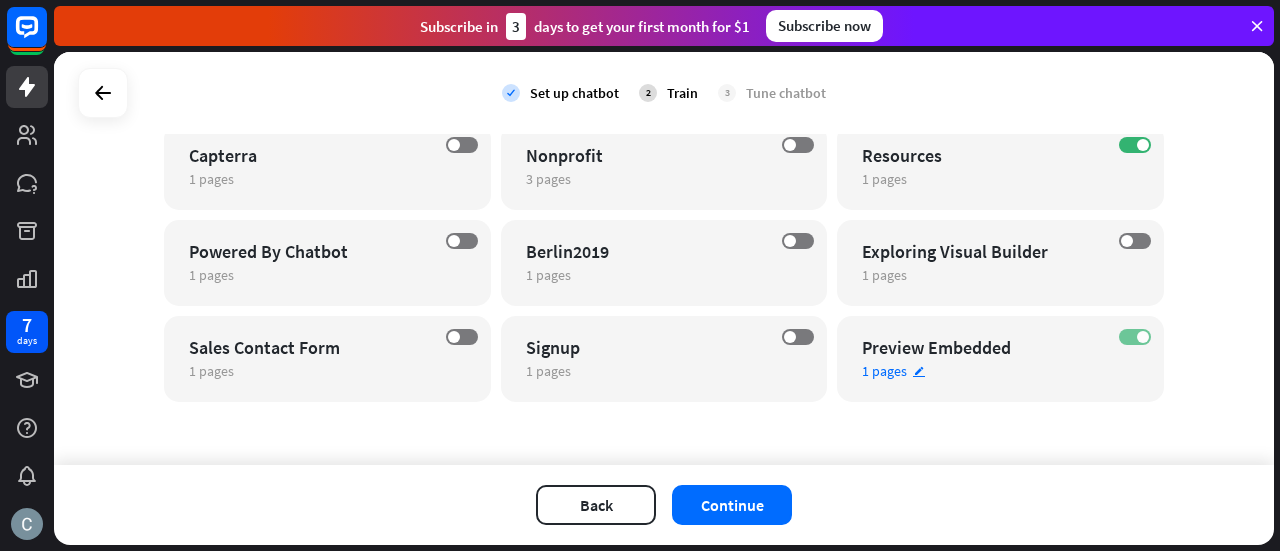 click on "ON" at bounding box center [1135, 337] 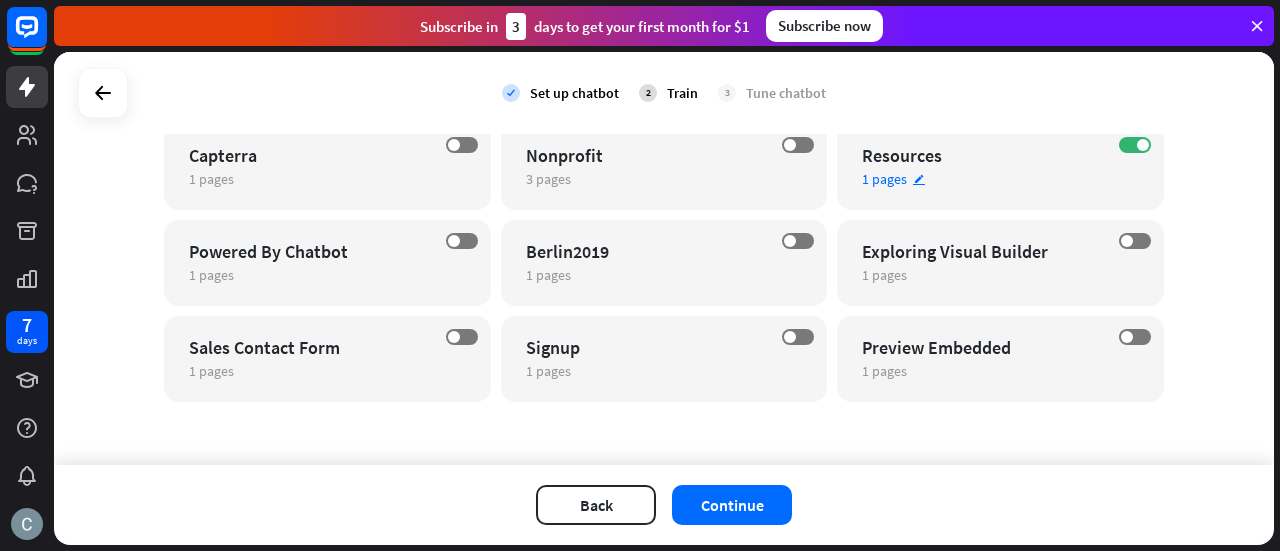 click on "ON
Resources   1 pages   edit" at bounding box center [1000, 167] 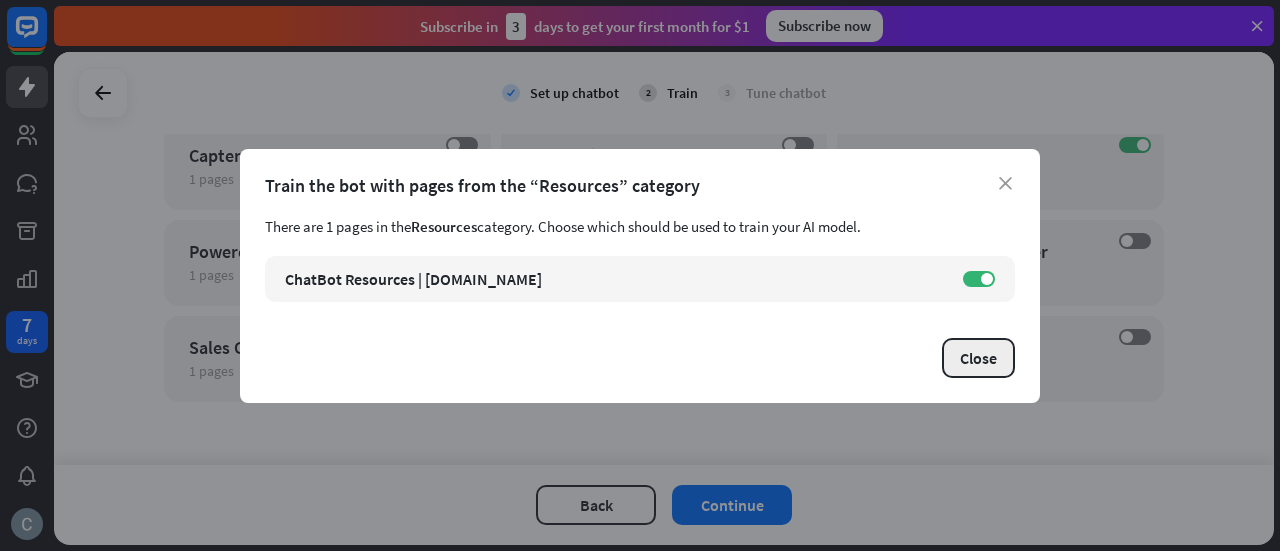 click on "Close" at bounding box center (978, 358) 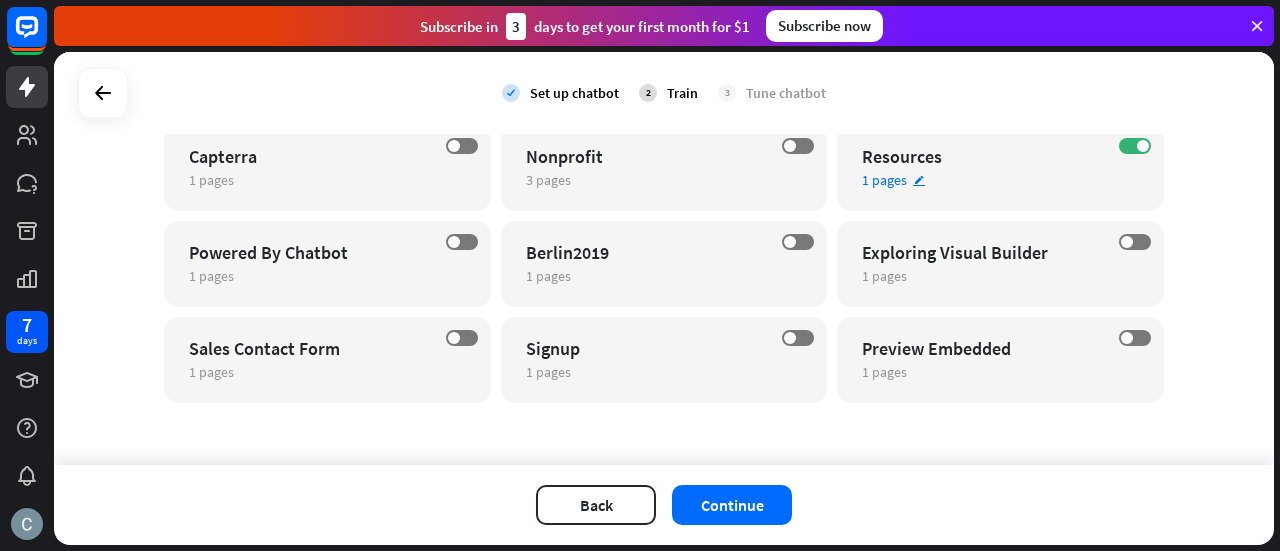 scroll, scrollTop: 862, scrollLeft: 0, axis: vertical 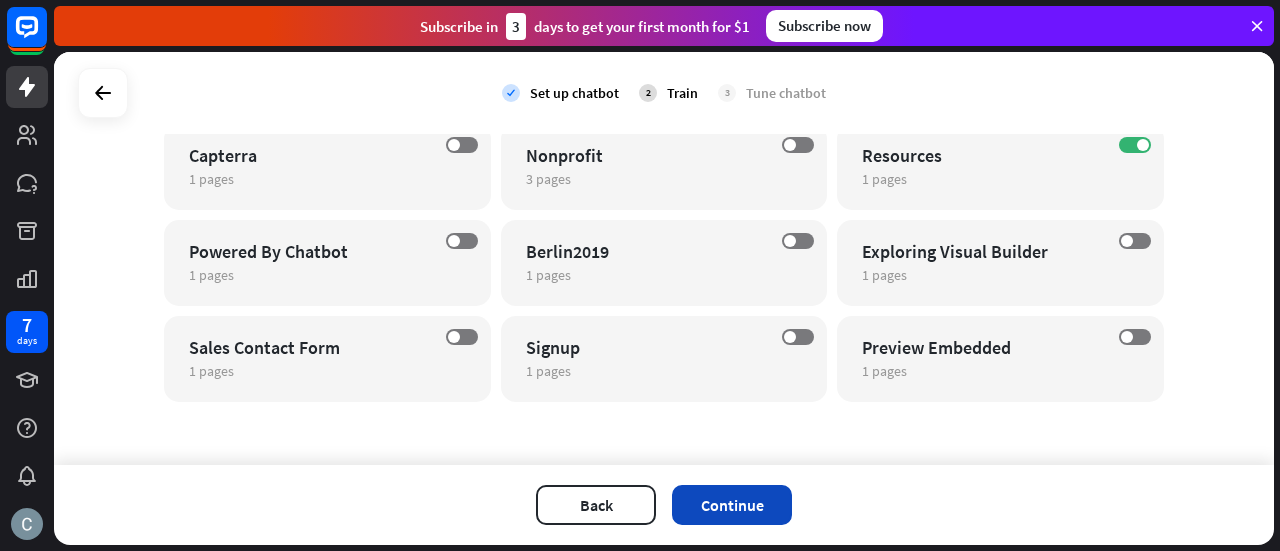 click on "Continue" at bounding box center [732, 505] 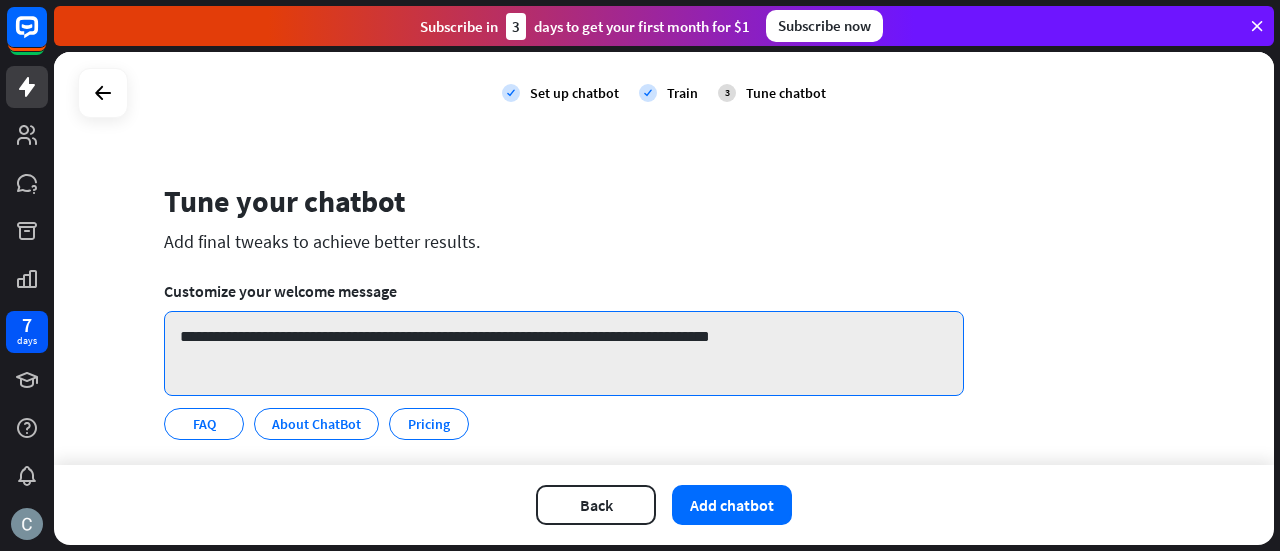 click on "**********" at bounding box center (564, 353) 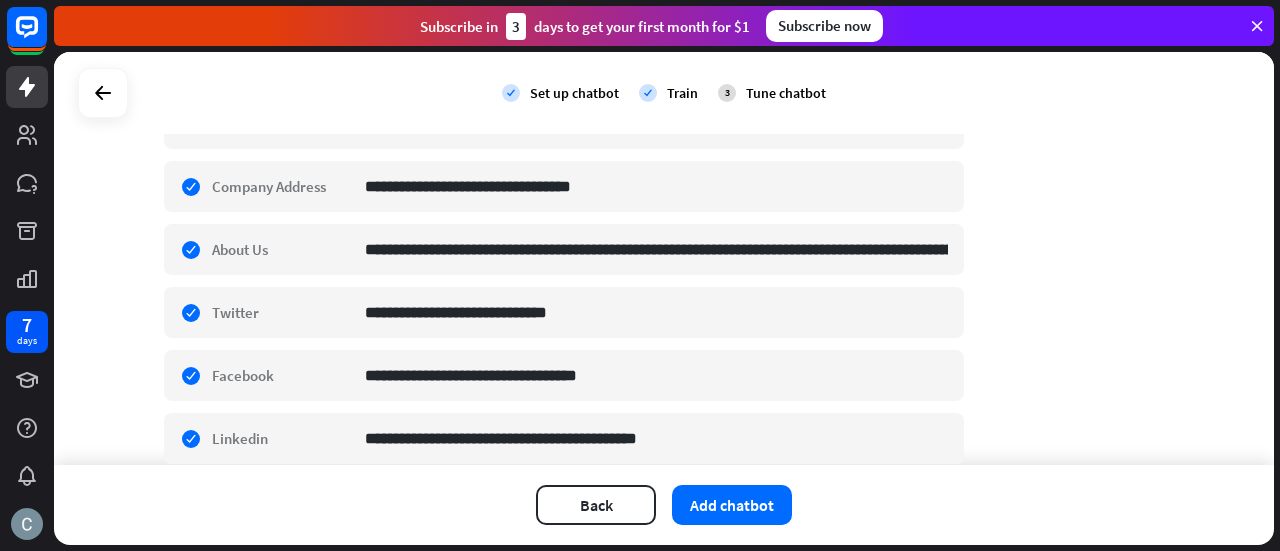 scroll, scrollTop: 300, scrollLeft: 0, axis: vertical 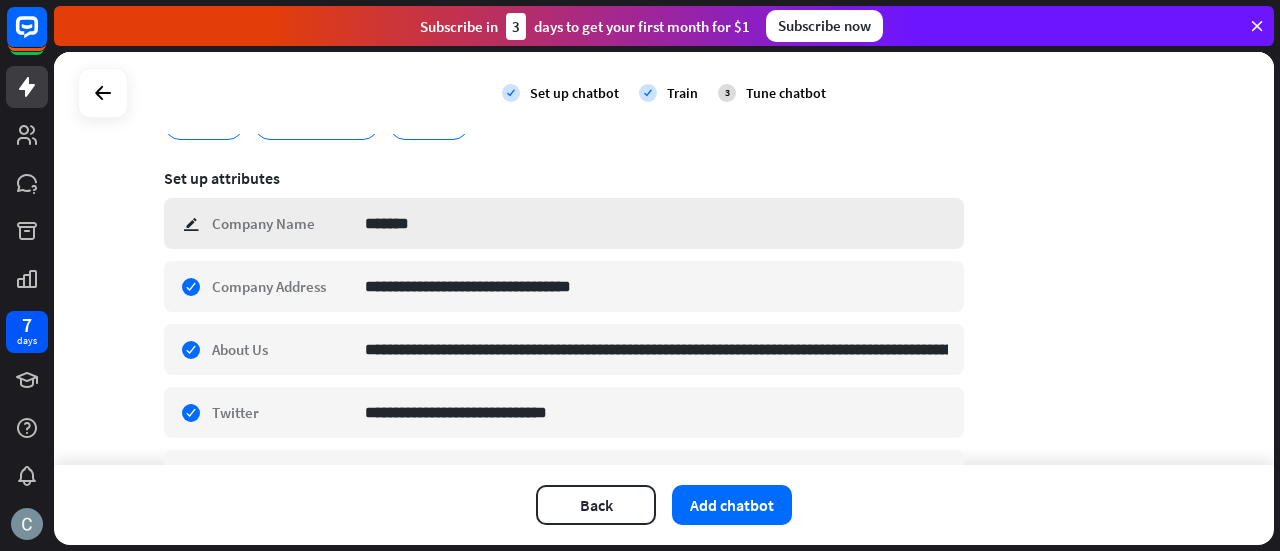 click on "check   edit   Company Name   *******" at bounding box center (564, 223) 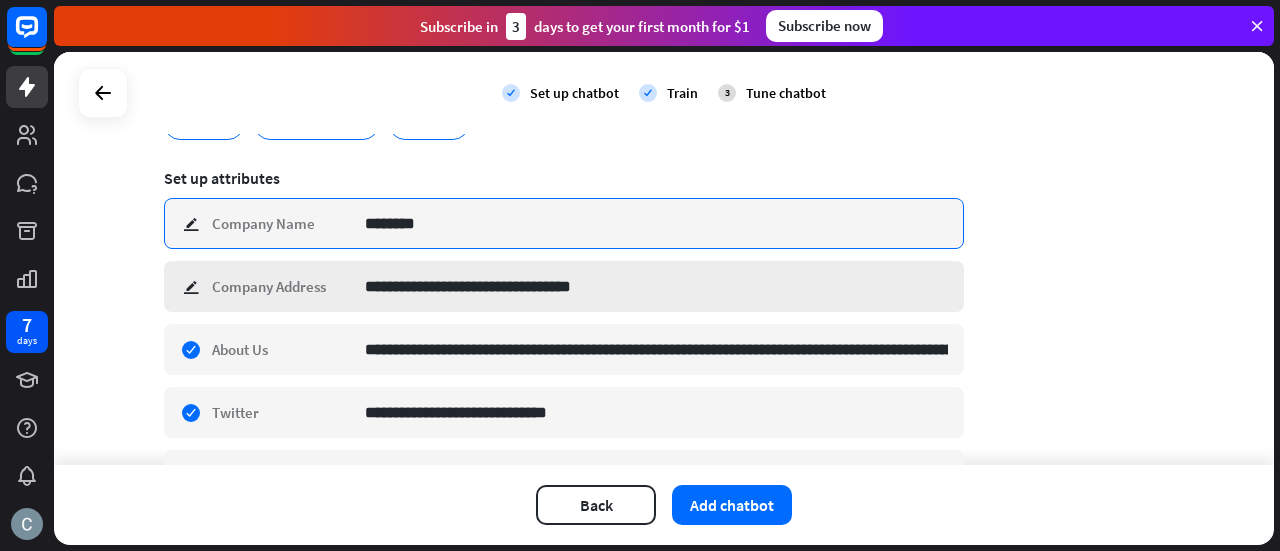 type on "********" 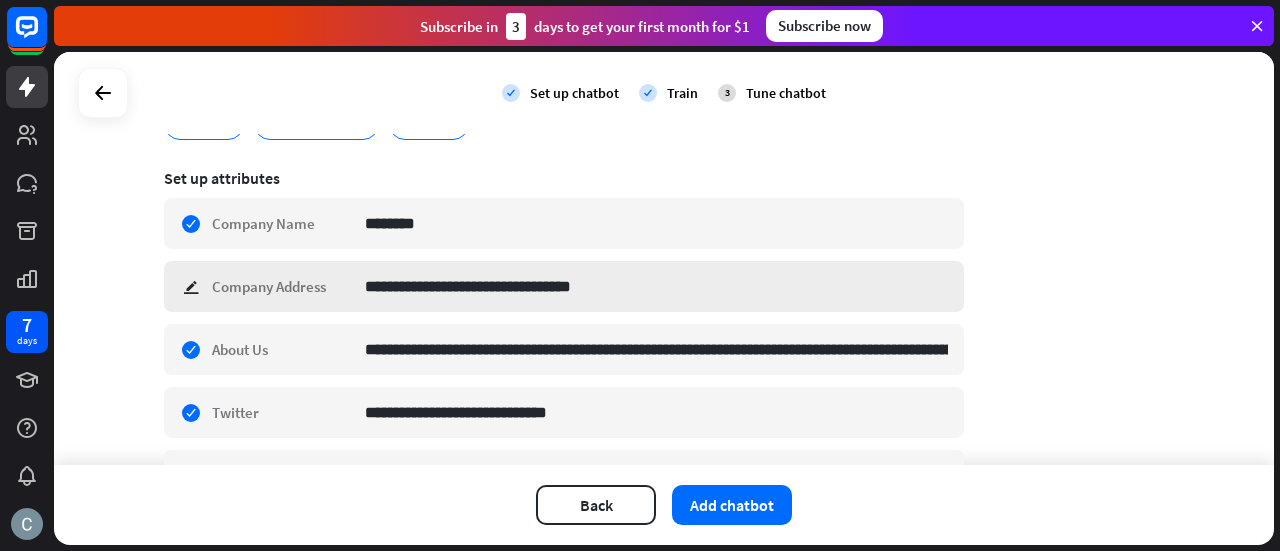 click on "**********" at bounding box center (564, 286) 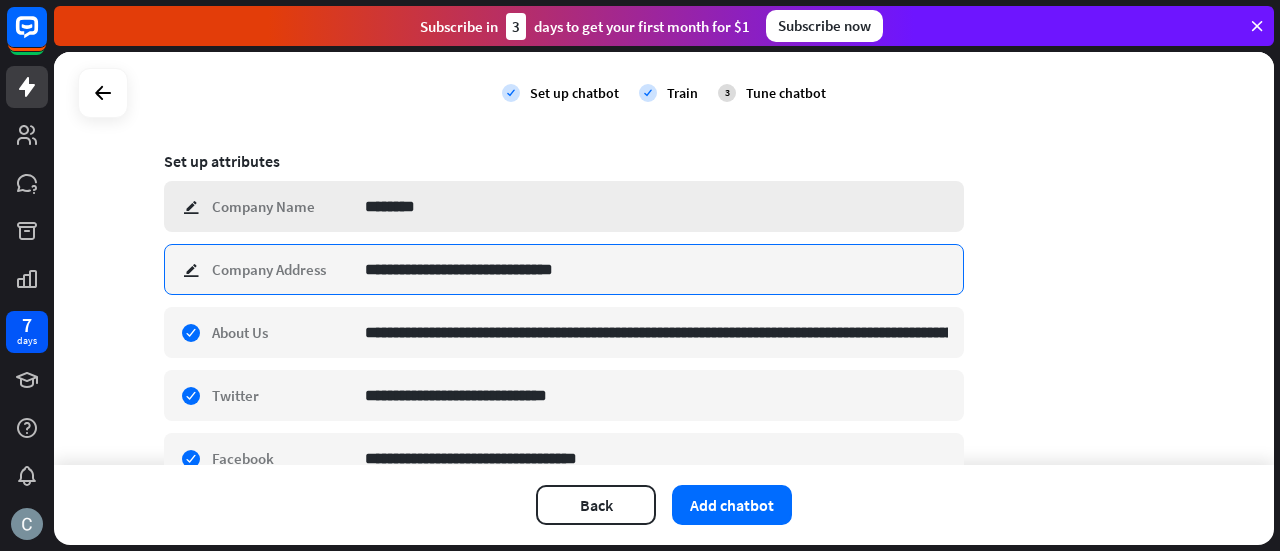 scroll, scrollTop: 300, scrollLeft: 0, axis: vertical 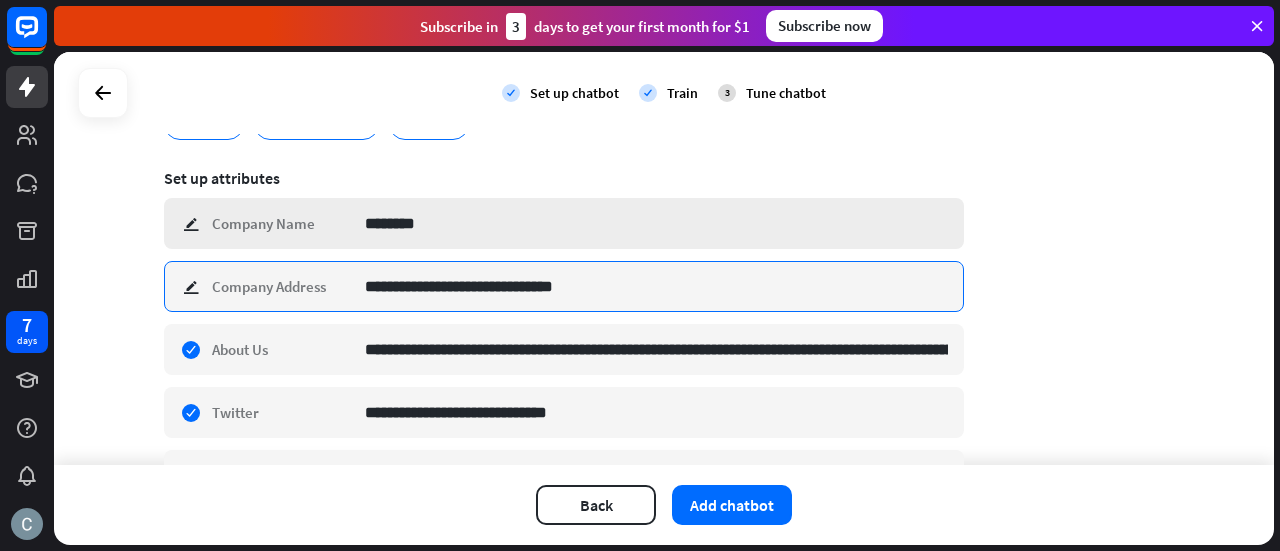 type on "**********" 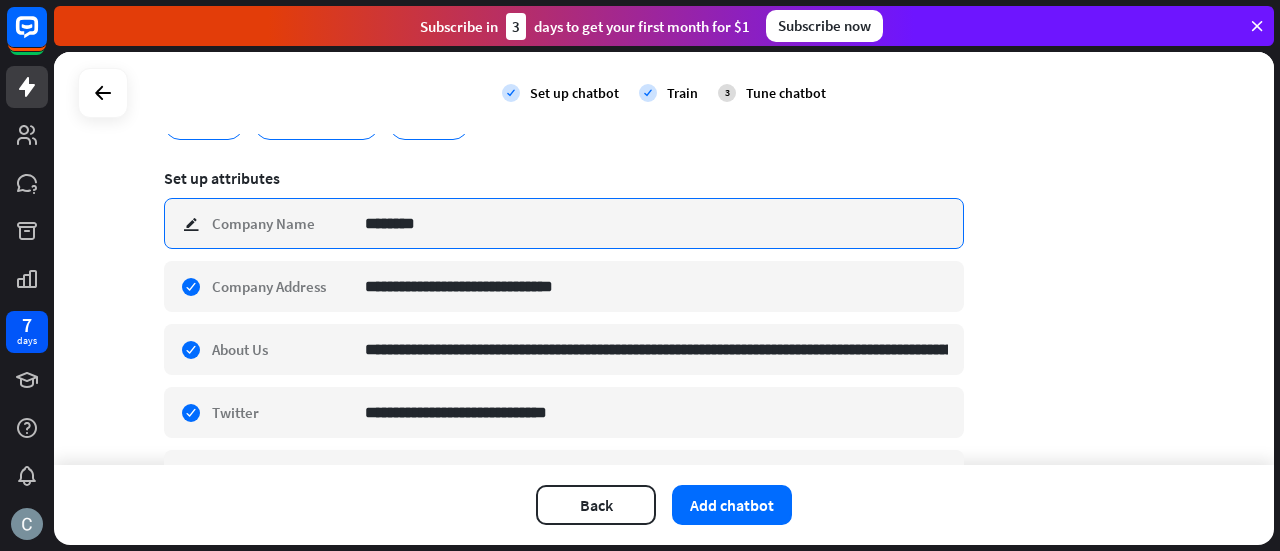 click on "********" at bounding box center [656, 223] 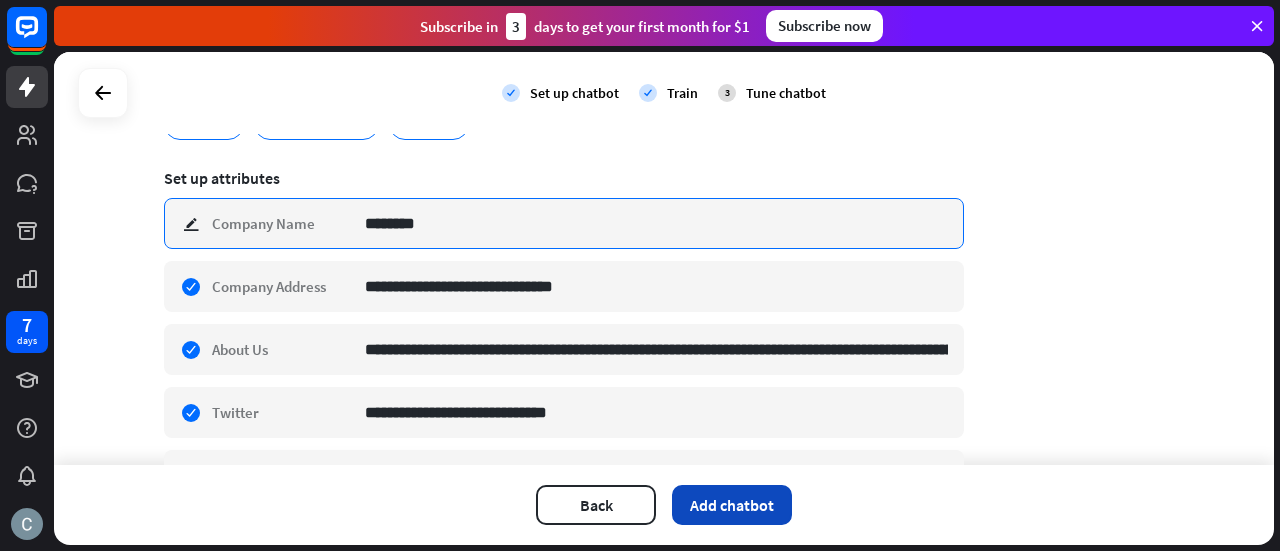 type on "********" 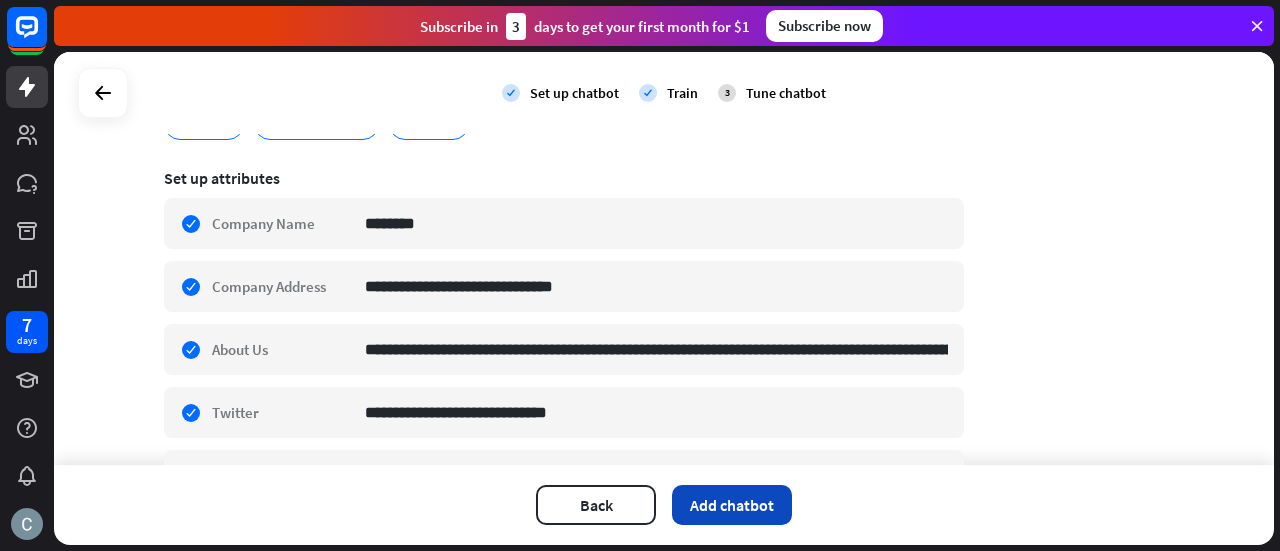 click on "Add chatbot" at bounding box center (732, 505) 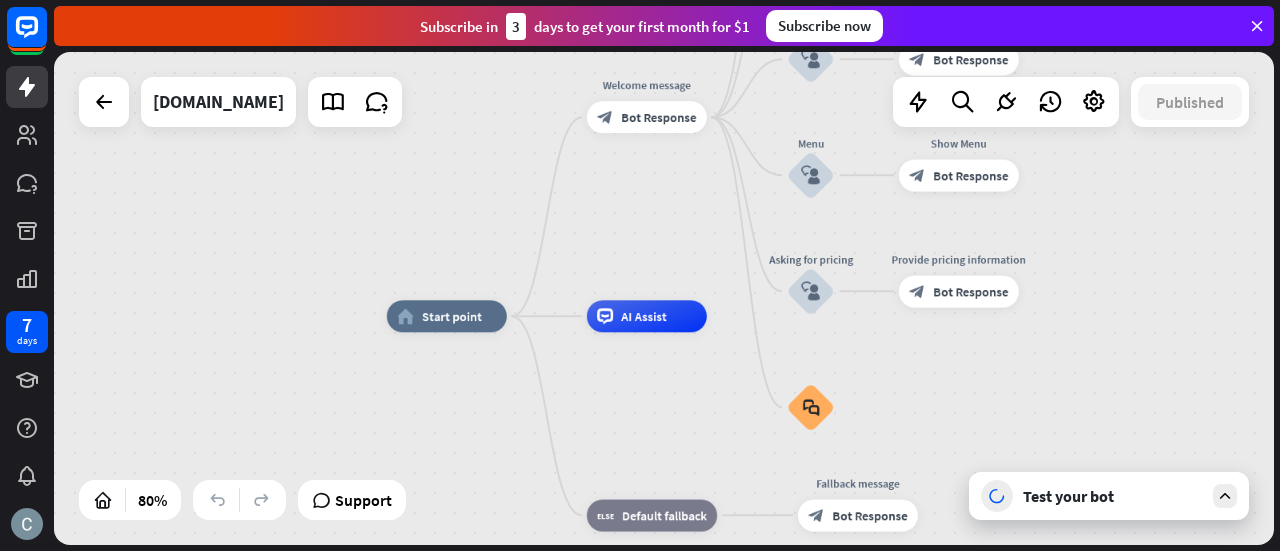 click at bounding box center (1225, 496) 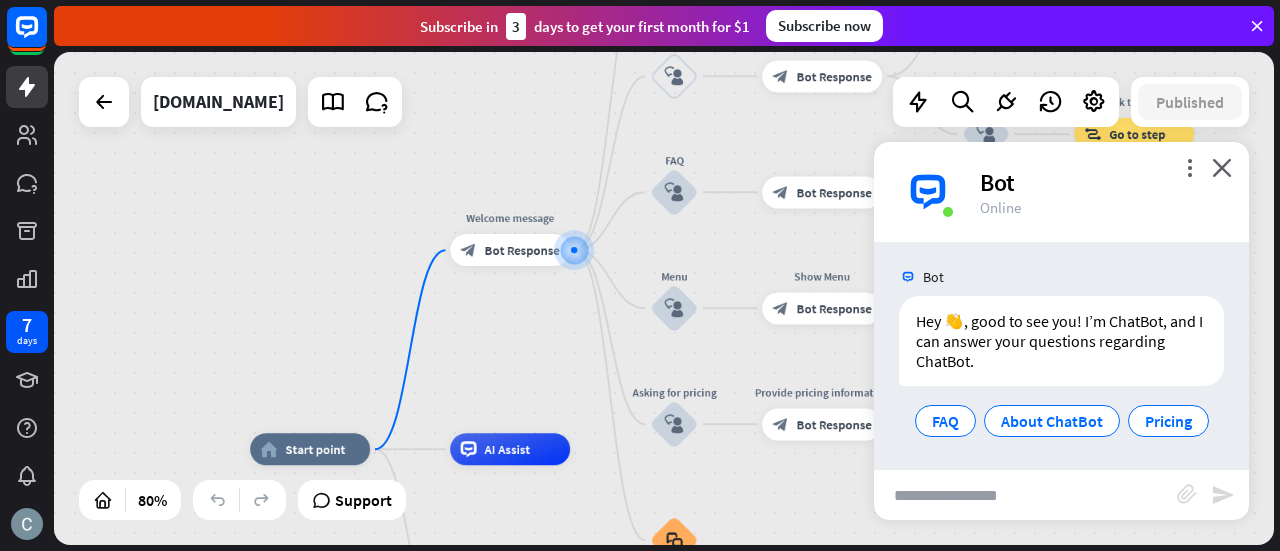 scroll, scrollTop: 5, scrollLeft: 0, axis: vertical 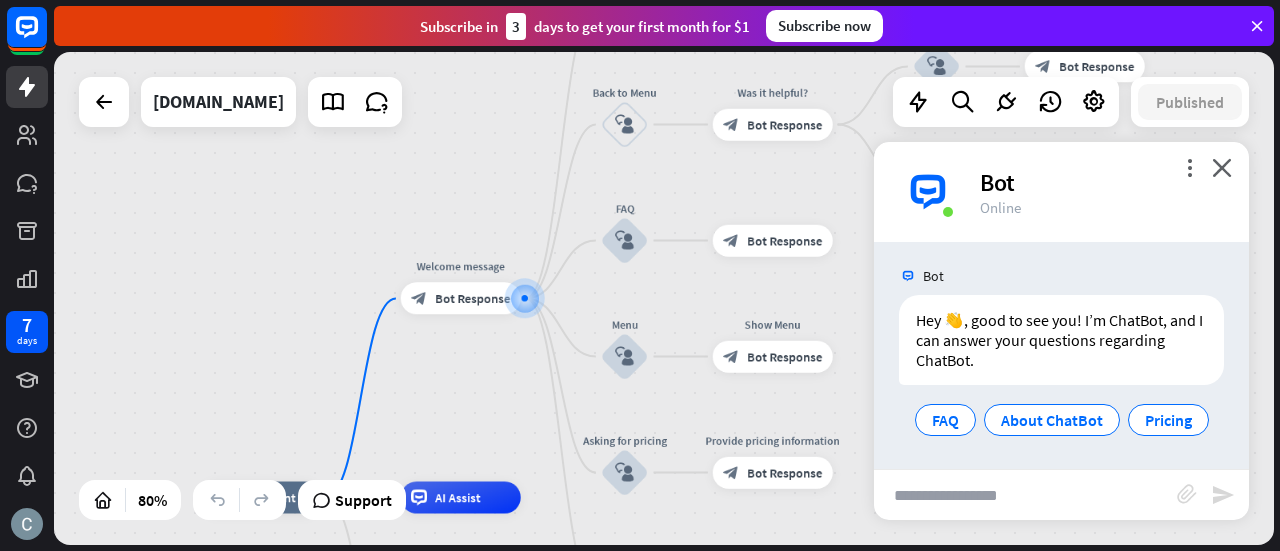 click at bounding box center (1025, 495) 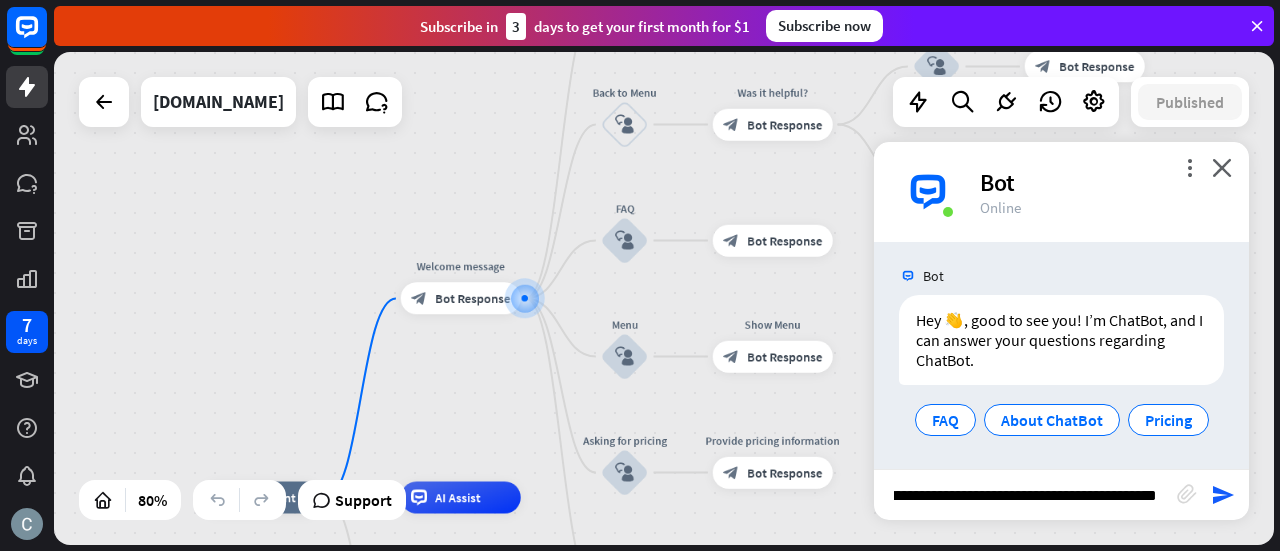 scroll, scrollTop: 0, scrollLeft: 84, axis: horizontal 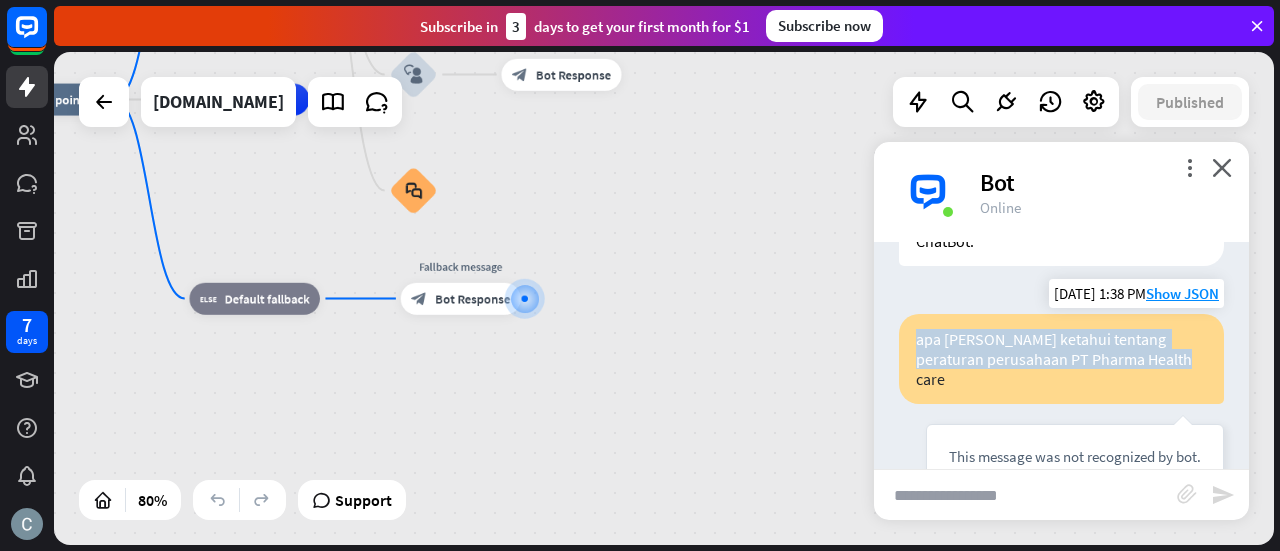 drag, startPoint x: 915, startPoint y: 339, endPoint x: 1155, endPoint y: 371, distance: 242.12393 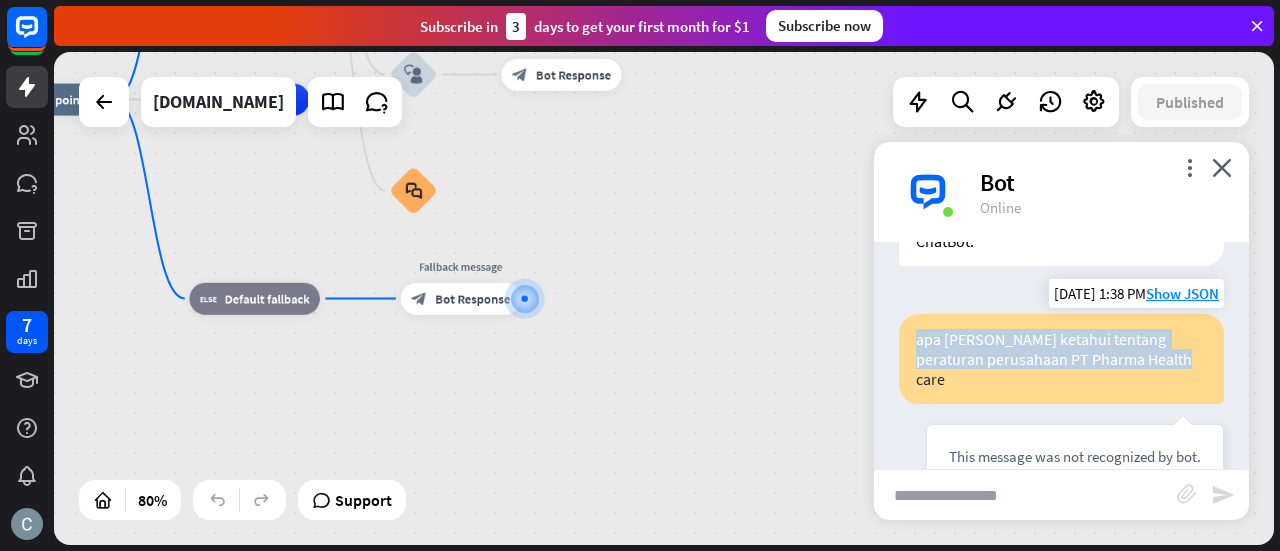 click on "apa [PERSON_NAME] ketahui tentang peraturan perusahaan PT Pharma Health care" at bounding box center (1061, 359) 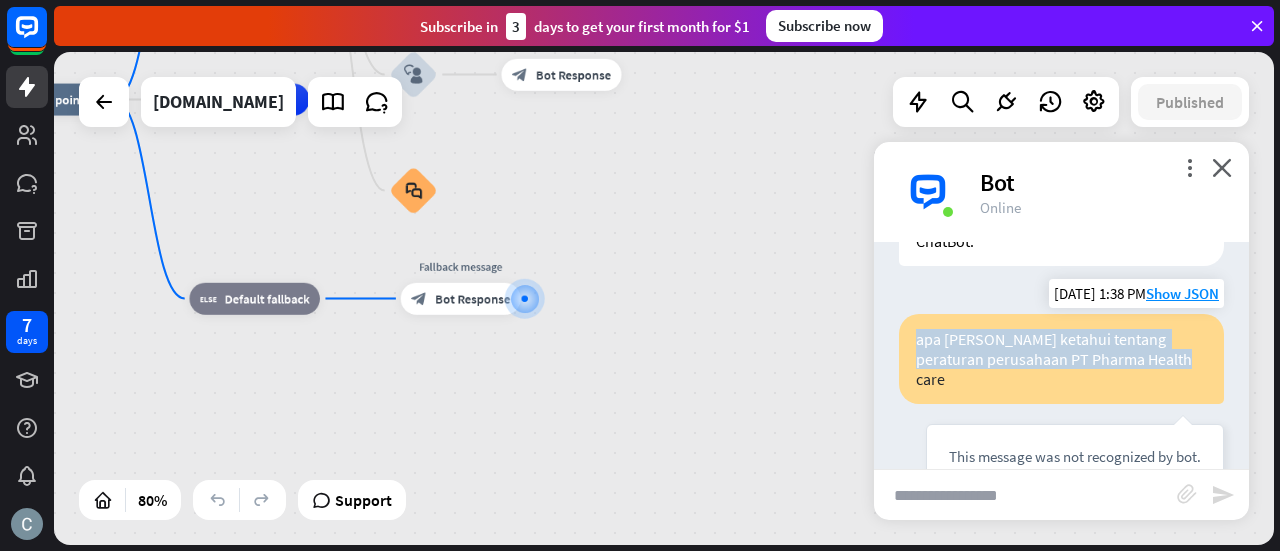 copy on "apa [PERSON_NAME] ketahui tentang peraturan perusahaan PT Pharma Health care" 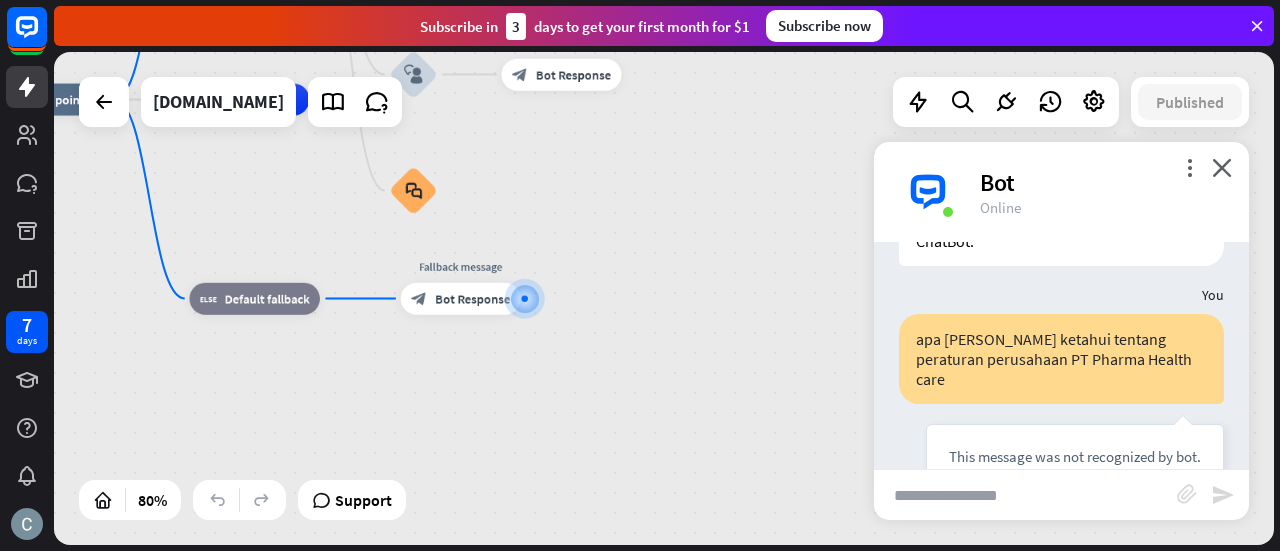 click at bounding box center [1025, 495] 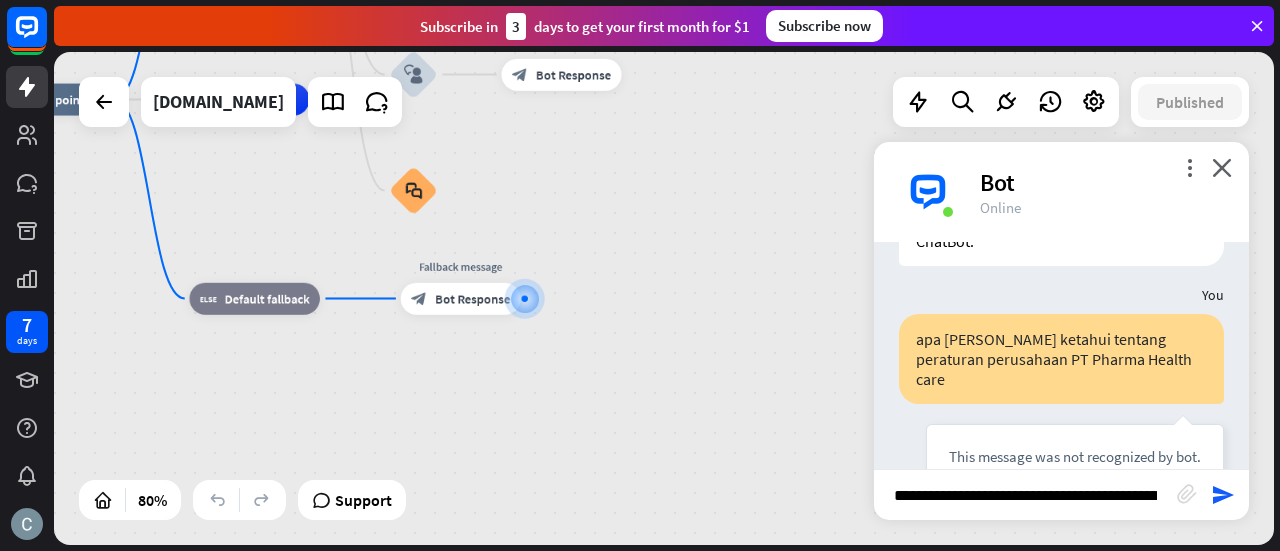 scroll, scrollTop: 0, scrollLeft: 221, axis: horizontal 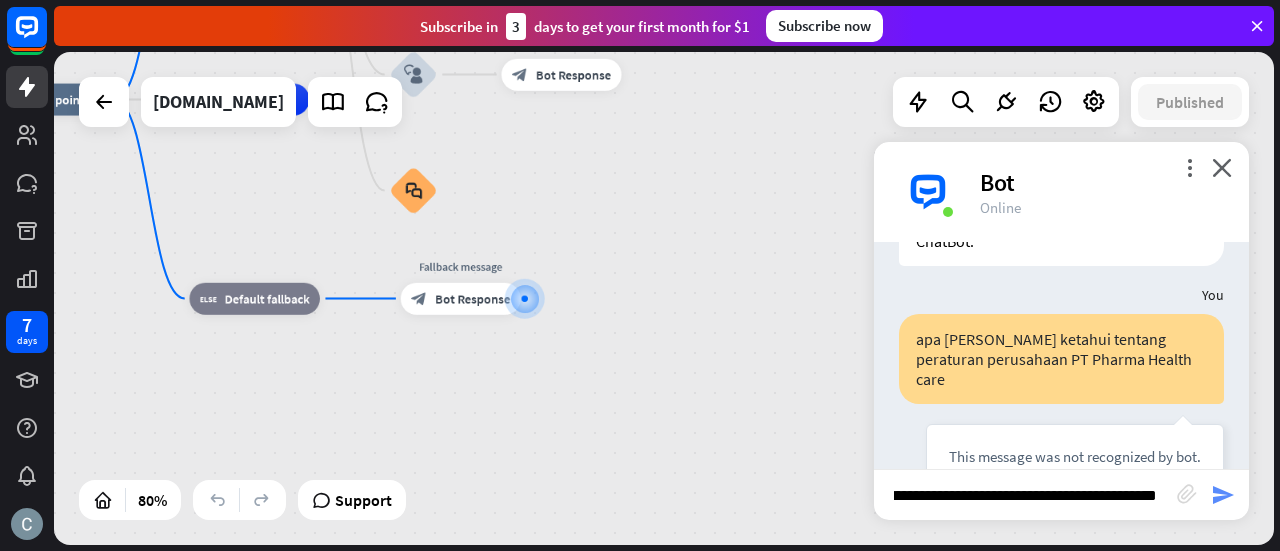 type on "**********" 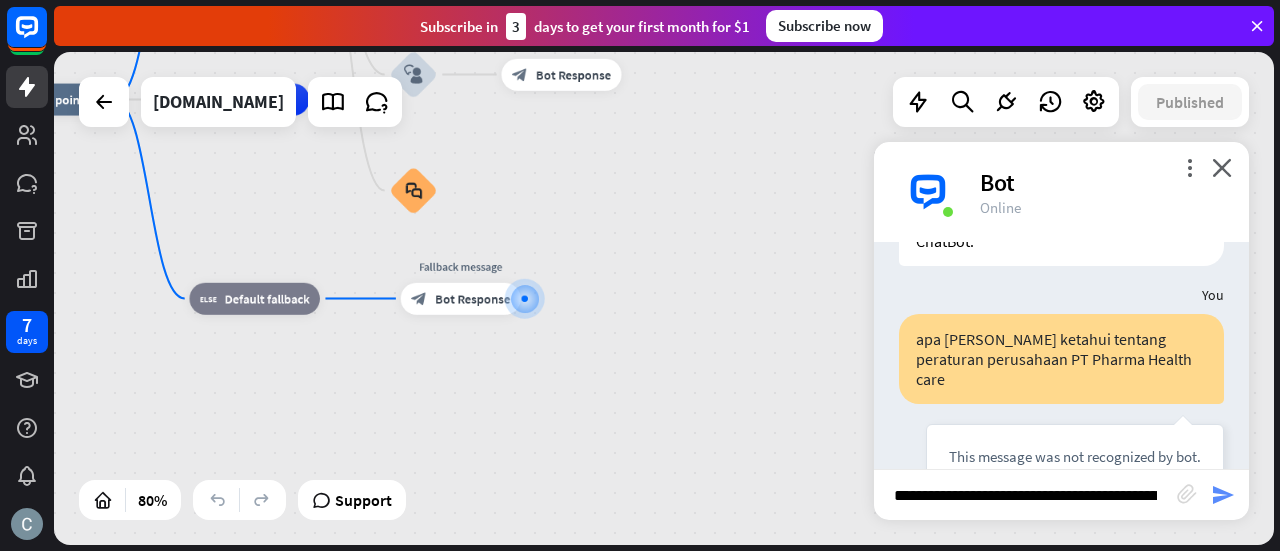 click on "send" at bounding box center [1223, 495] 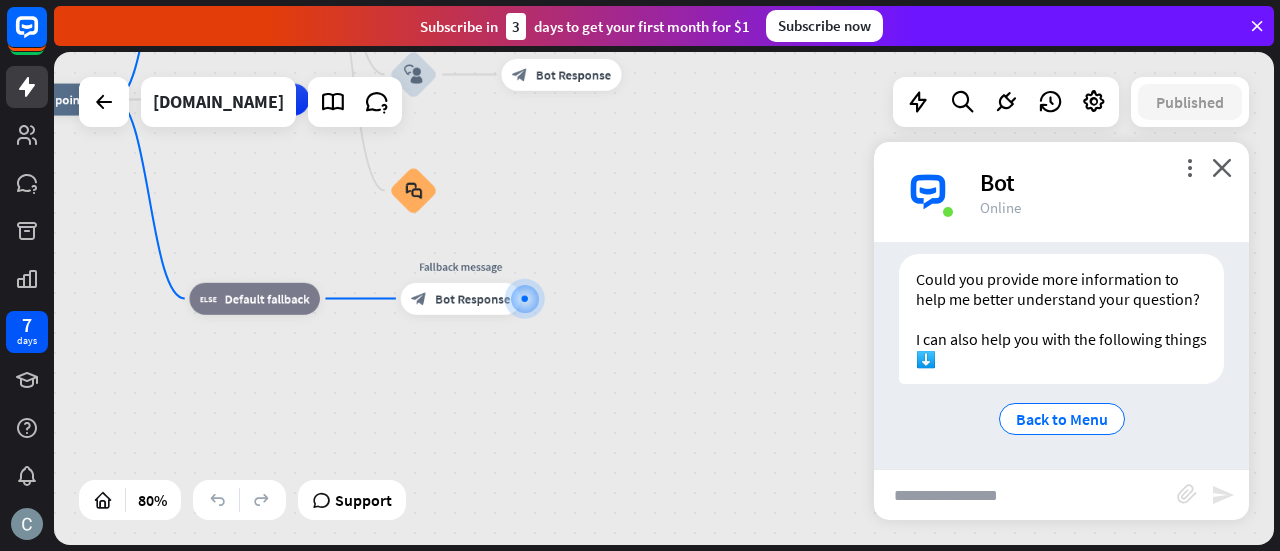 scroll, scrollTop: 844, scrollLeft: 0, axis: vertical 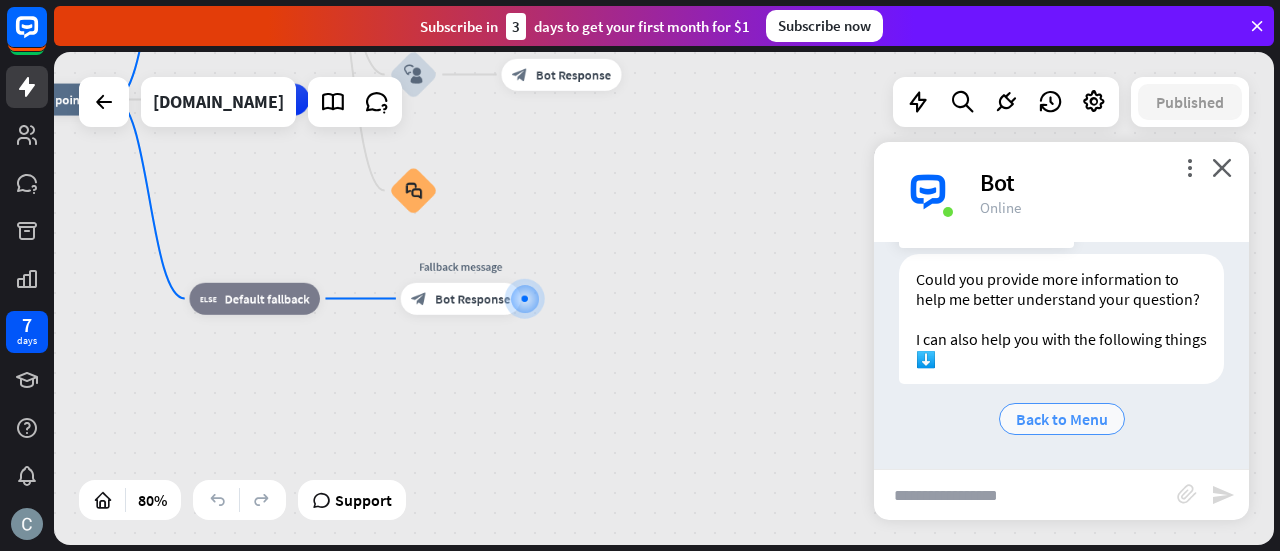 click on "Back to Menu" at bounding box center (1062, 419) 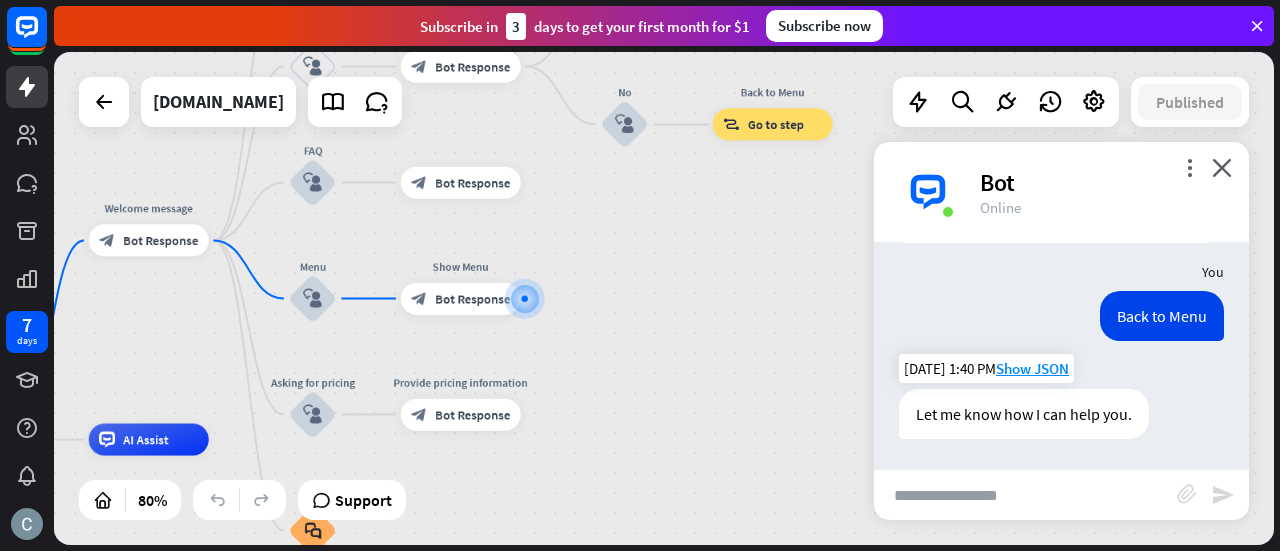scroll, scrollTop: 984, scrollLeft: 0, axis: vertical 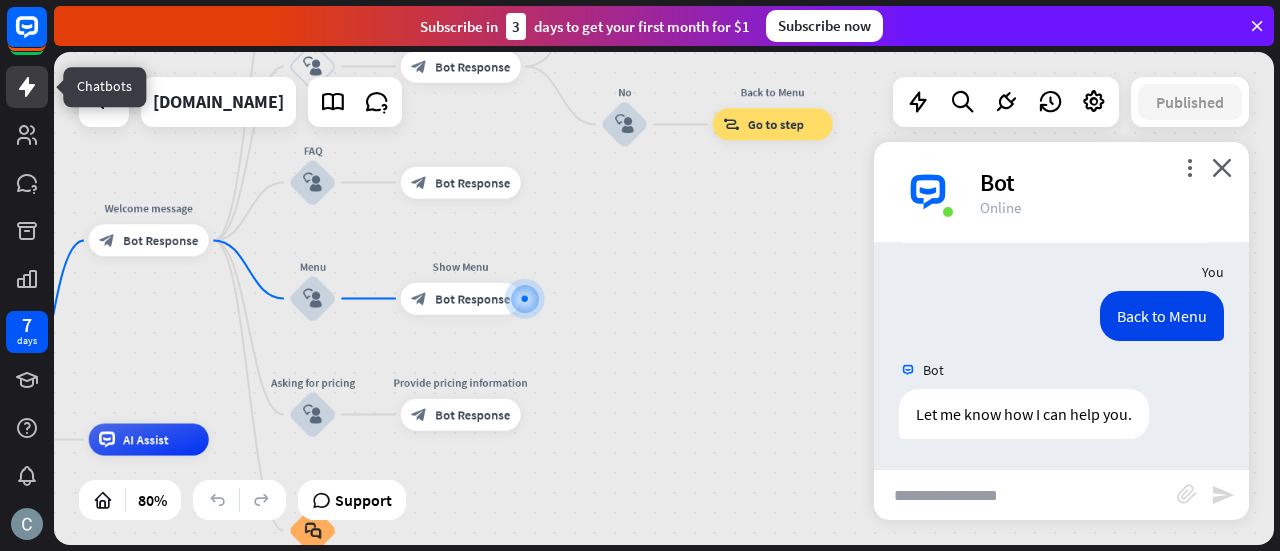 click 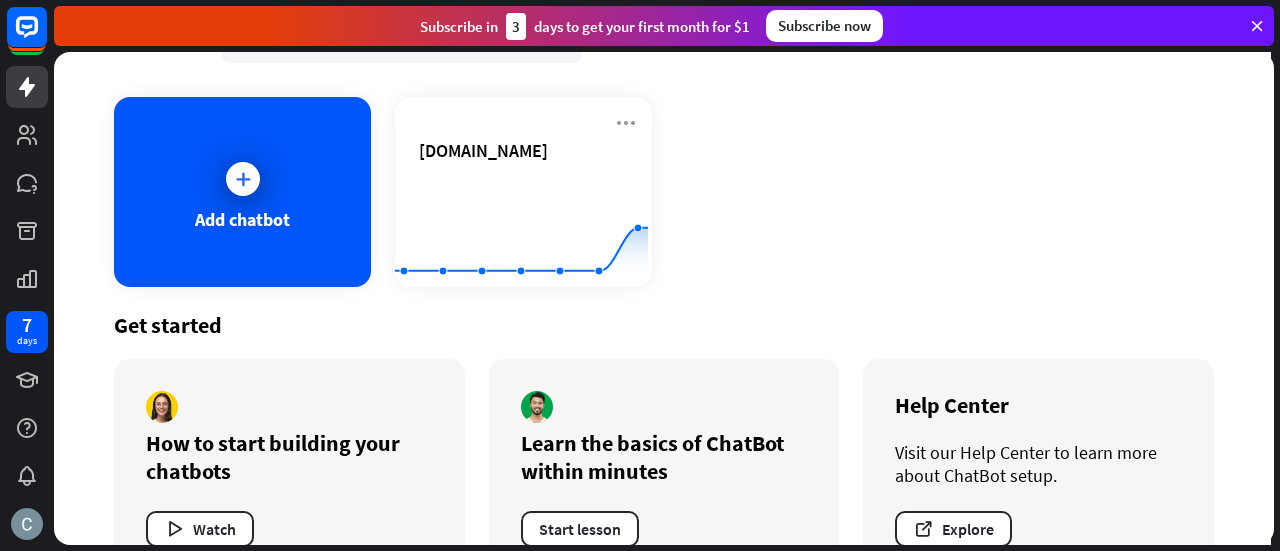 scroll, scrollTop: 100, scrollLeft: 0, axis: vertical 